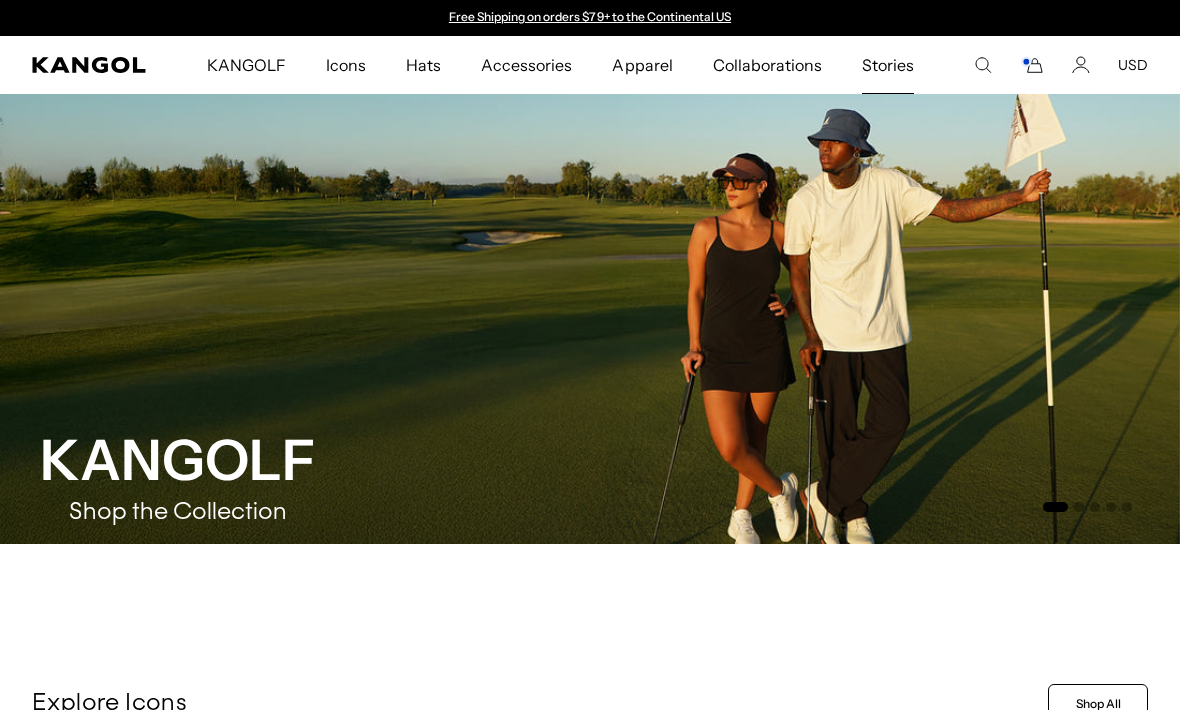 scroll, scrollTop: 0, scrollLeft: 0, axis: both 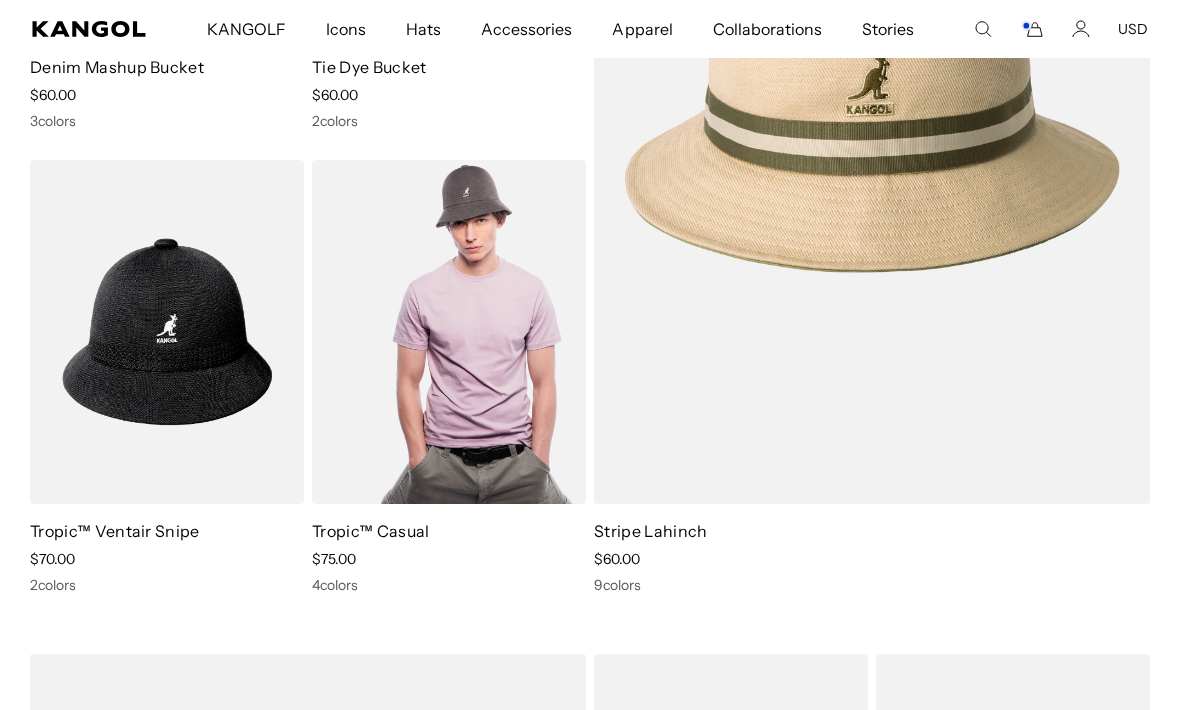 click at bounding box center (449, 332) 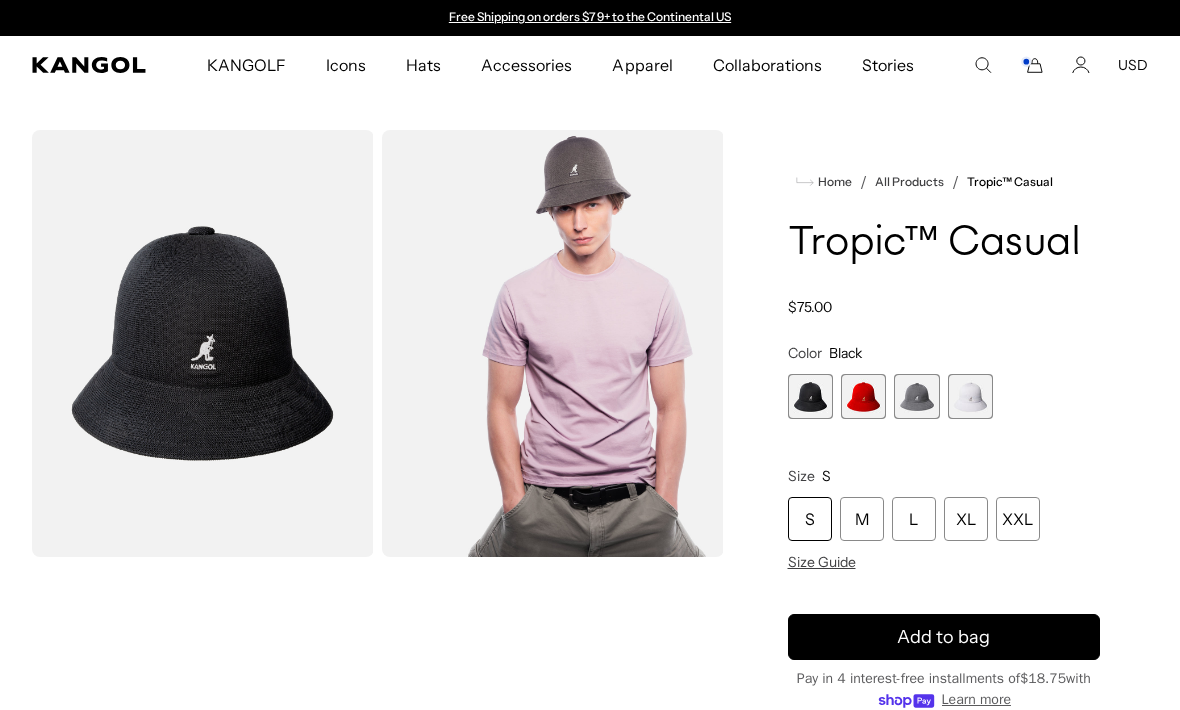 scroll, scrollTop: 0, scrollLeft: 0, axis: both 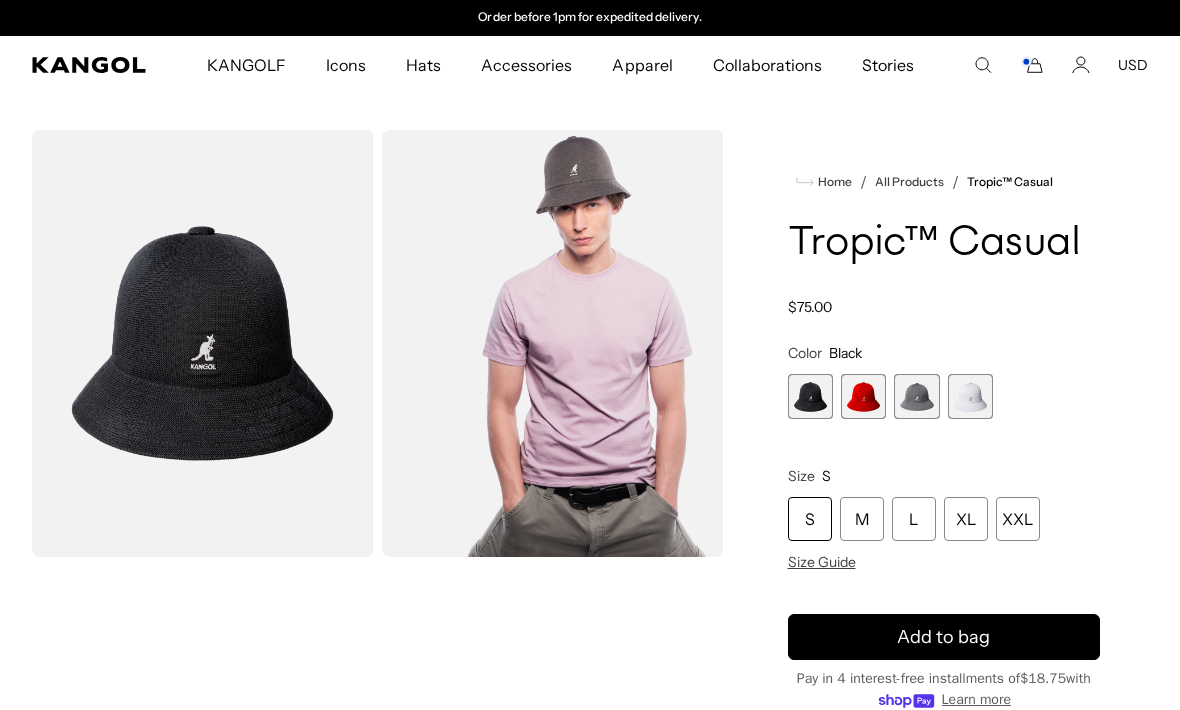 click at bounding box center [553, 343] 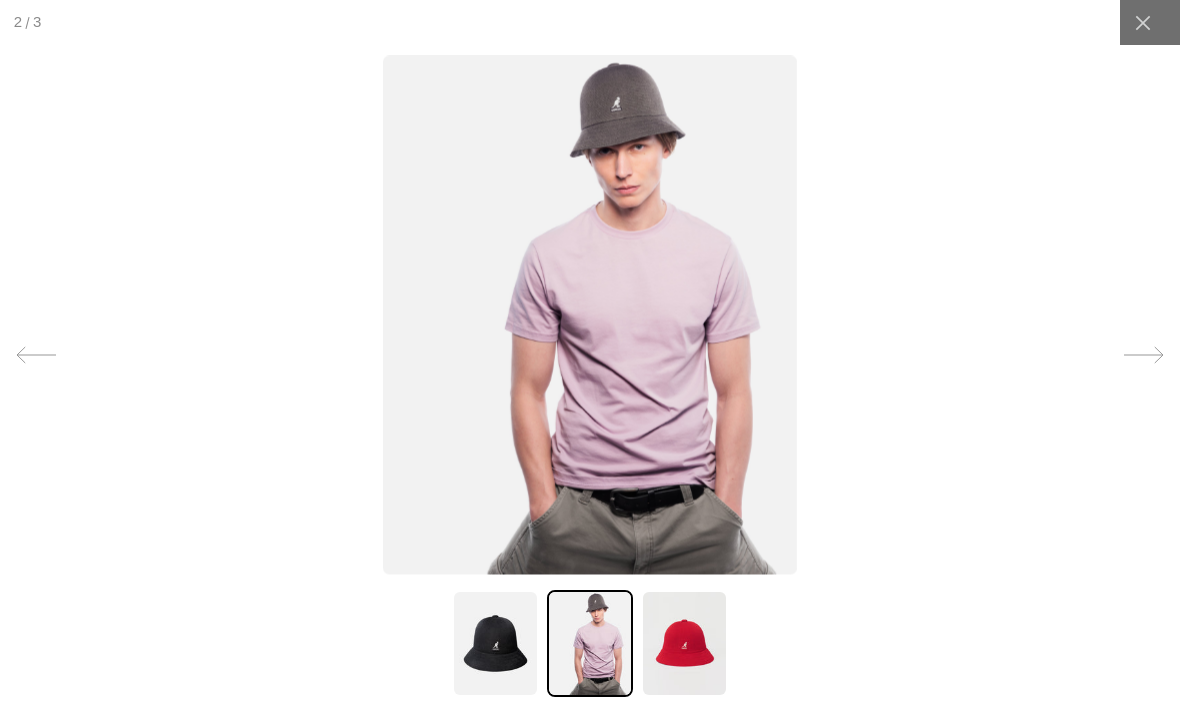 scroll, scrollTop: 0, scrollLeft: 0, axis: both 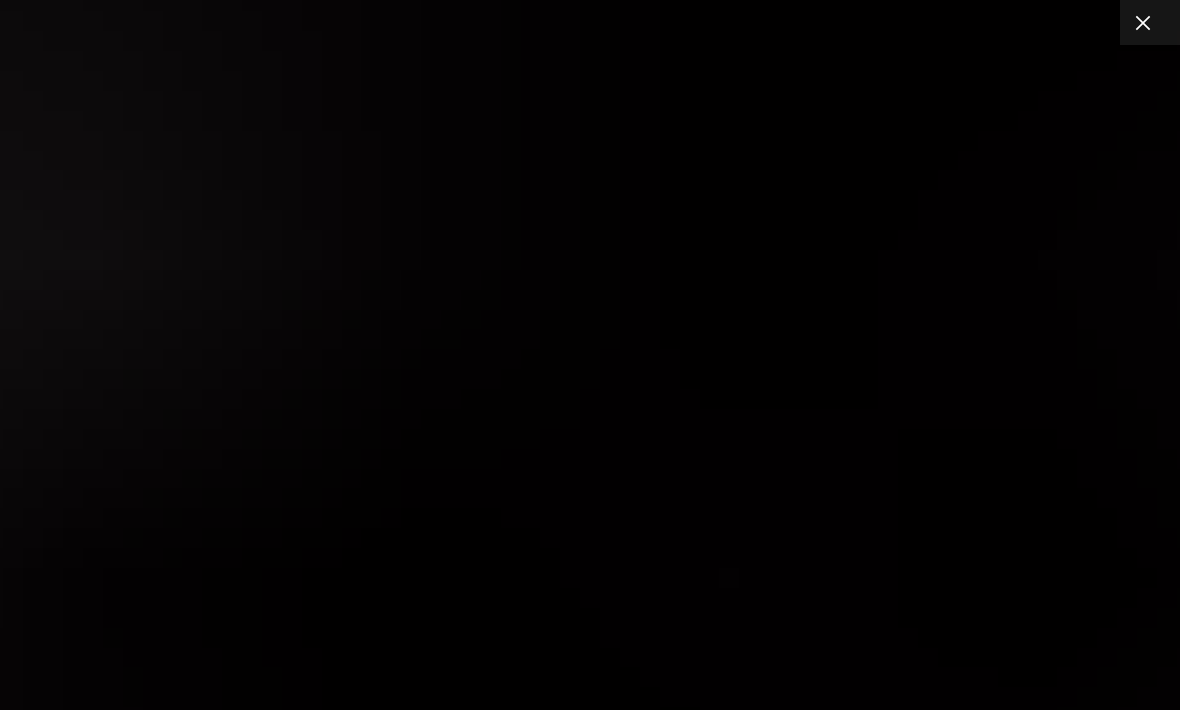 click 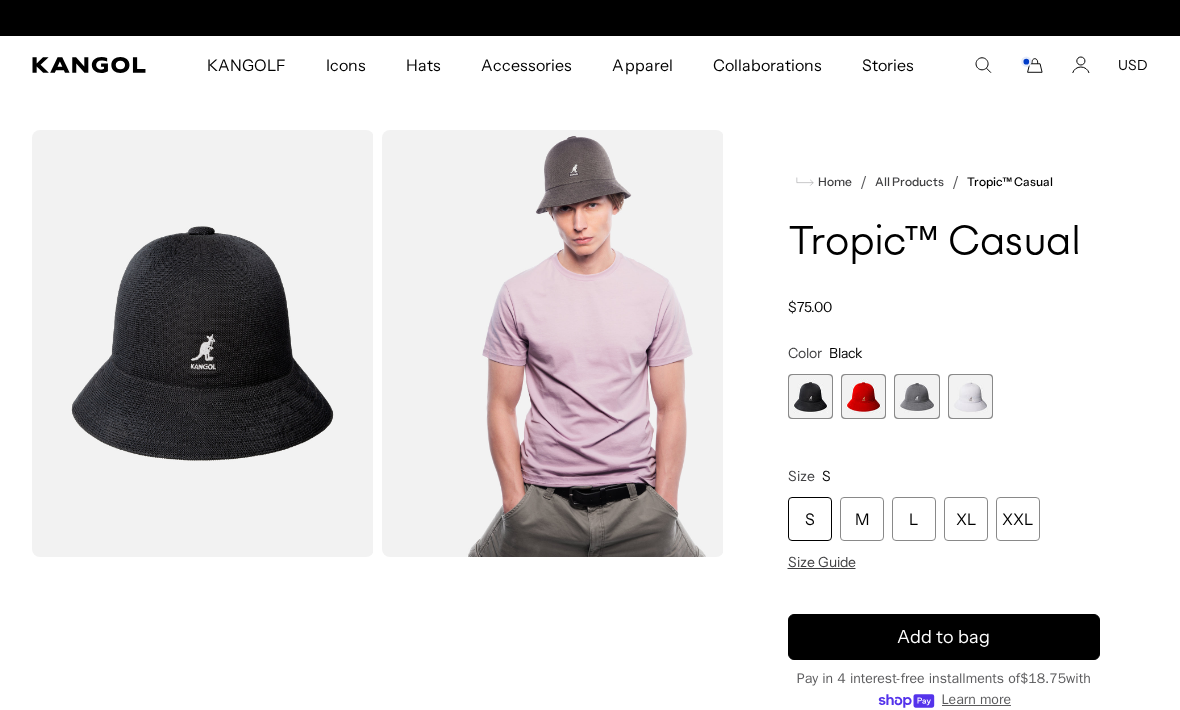 scroll, scrollTop: 0, scrollLeft: 0, axis: both 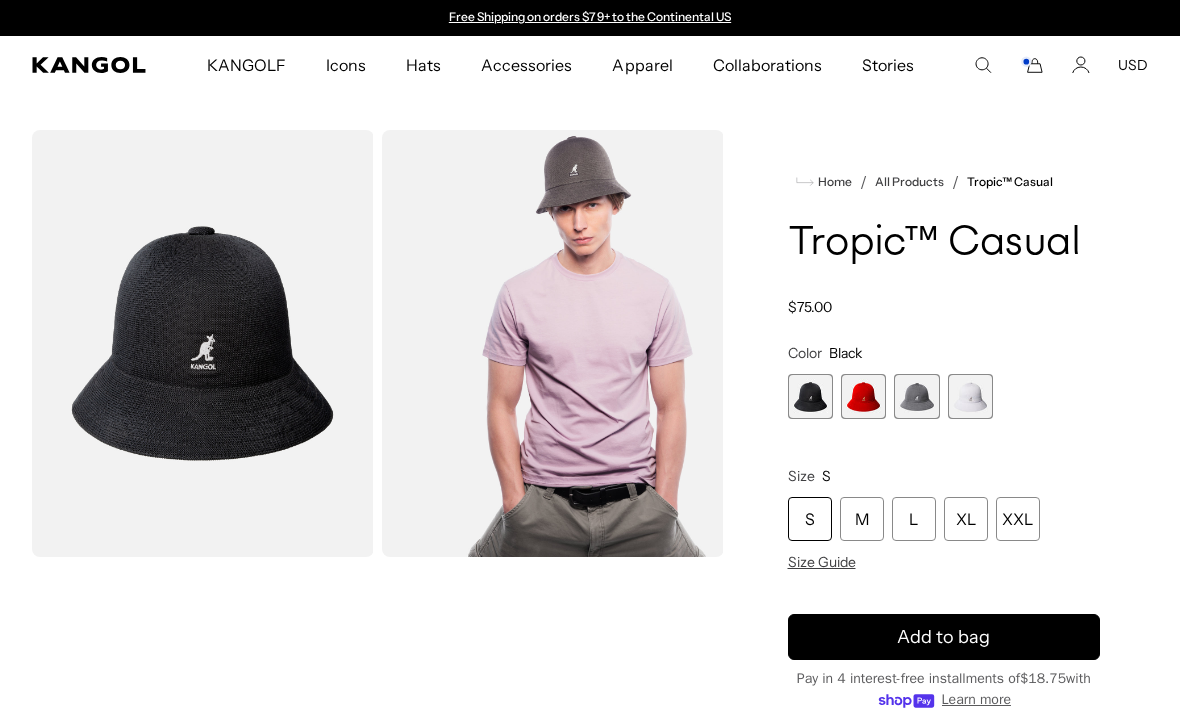 click at bounding box center [553, 343] 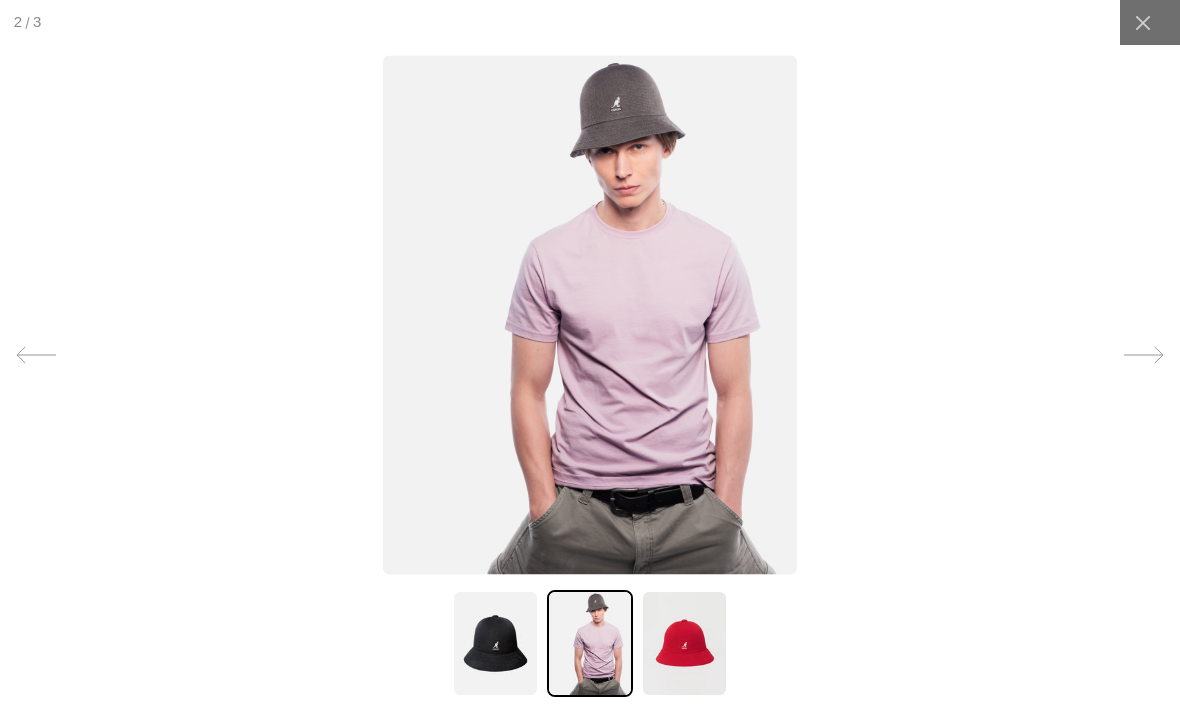 click at bounding box center (590, 314) 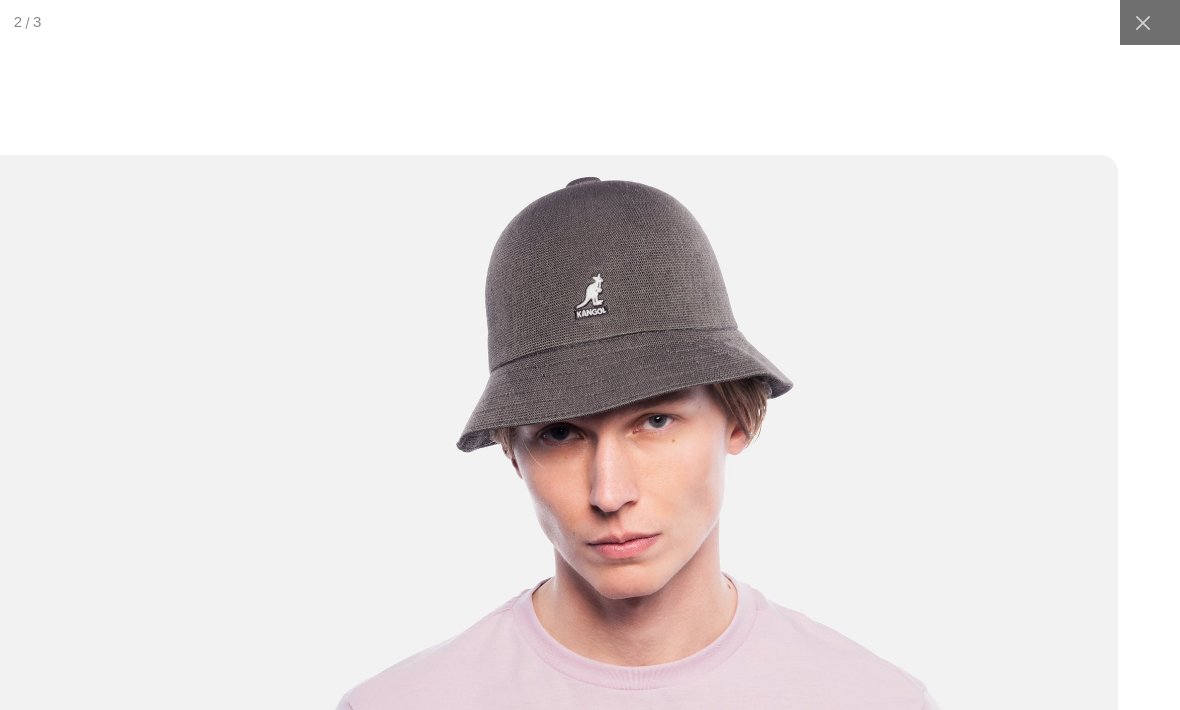 scroll, scrollTop: 0, scrollLeft: 0, axis: both 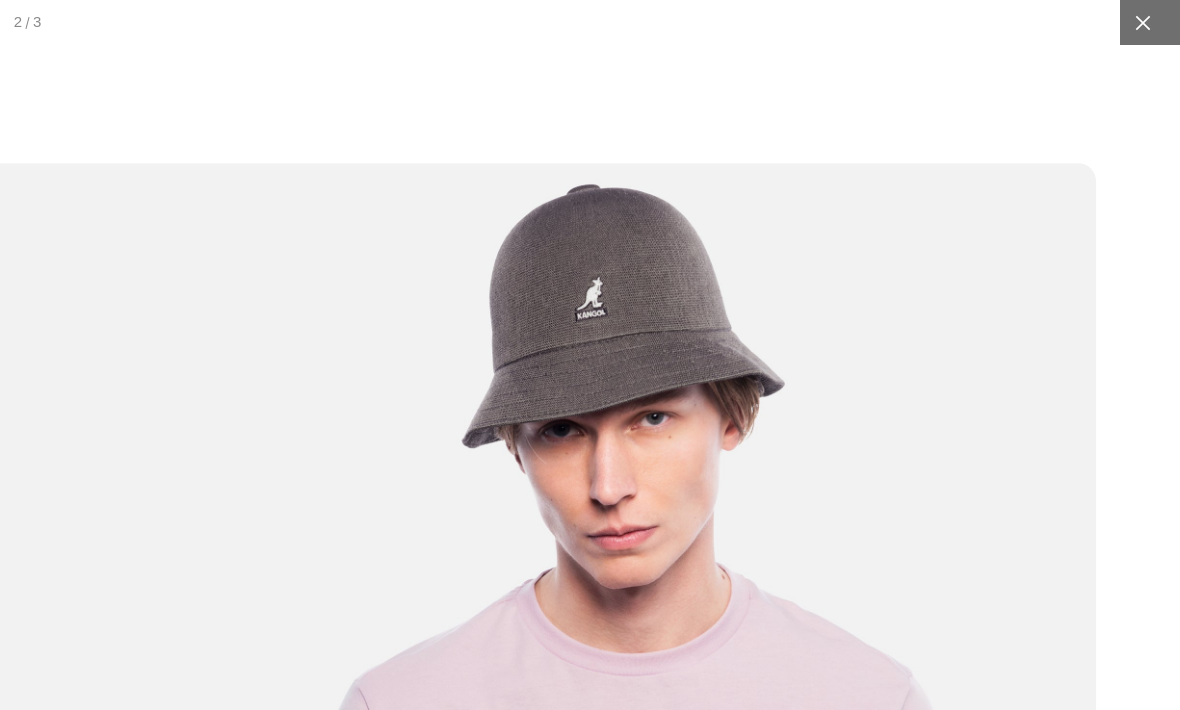 click at bounding box center [1142, 22] 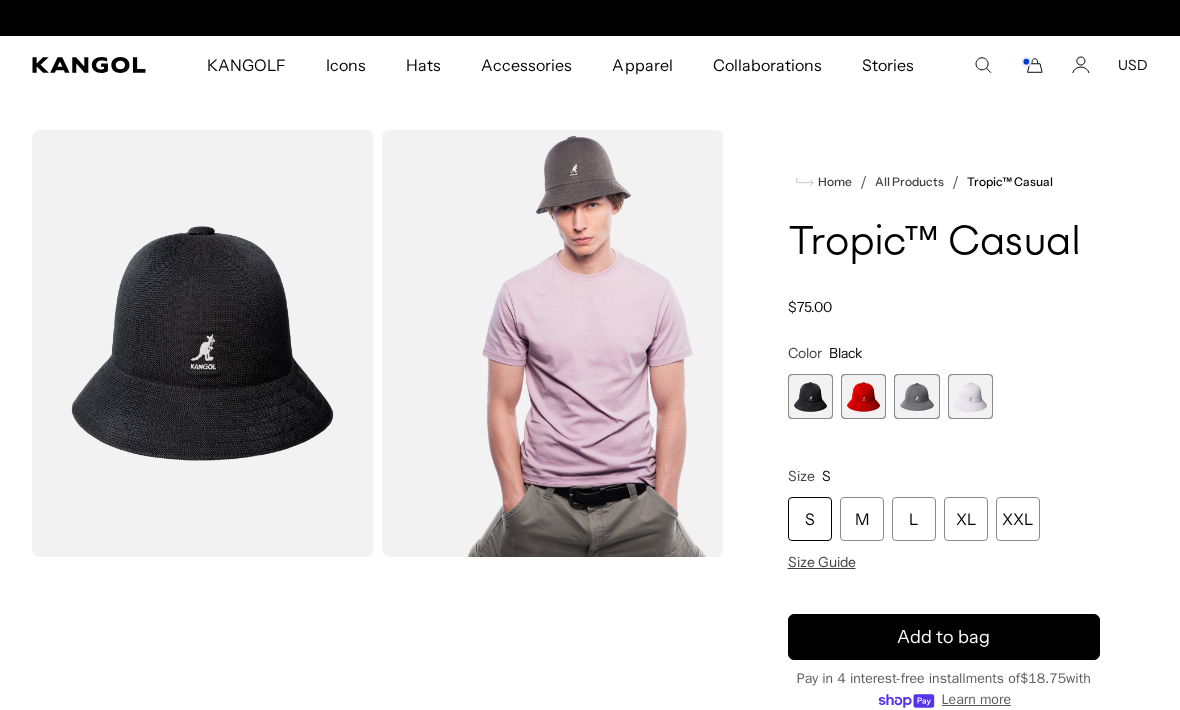 scroll, scrollTop: 0, scrollLeft: 0, axis: both 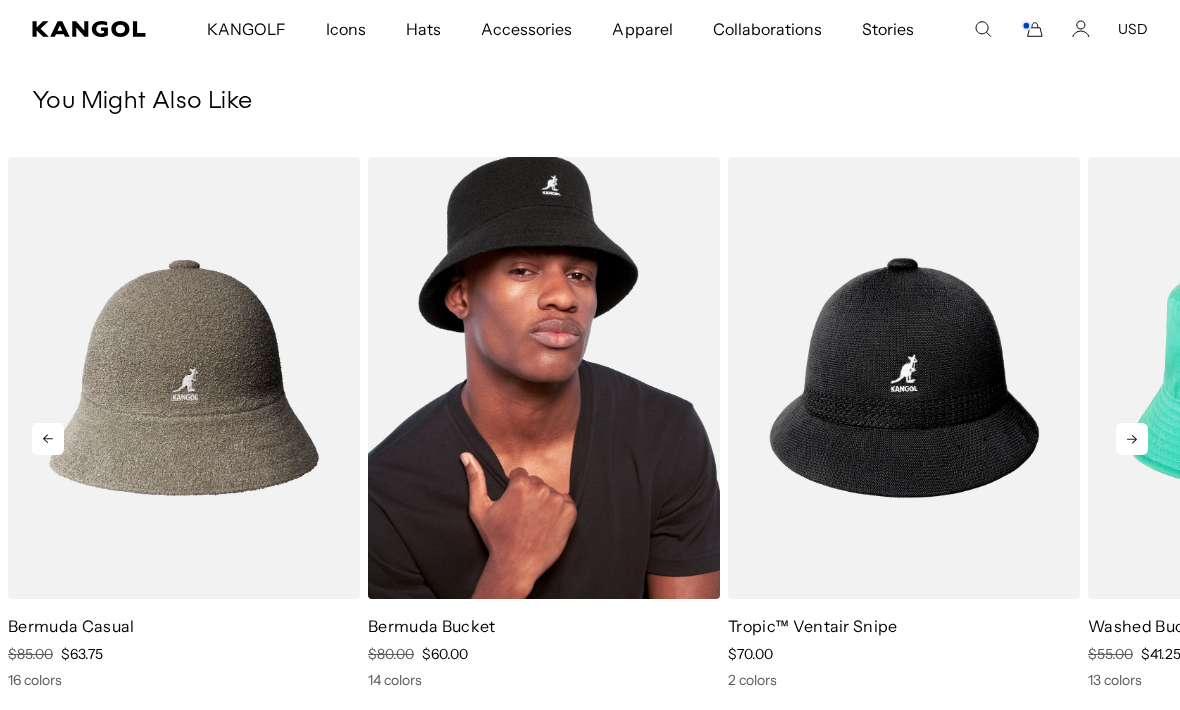 click at bounding box center [544, 378] 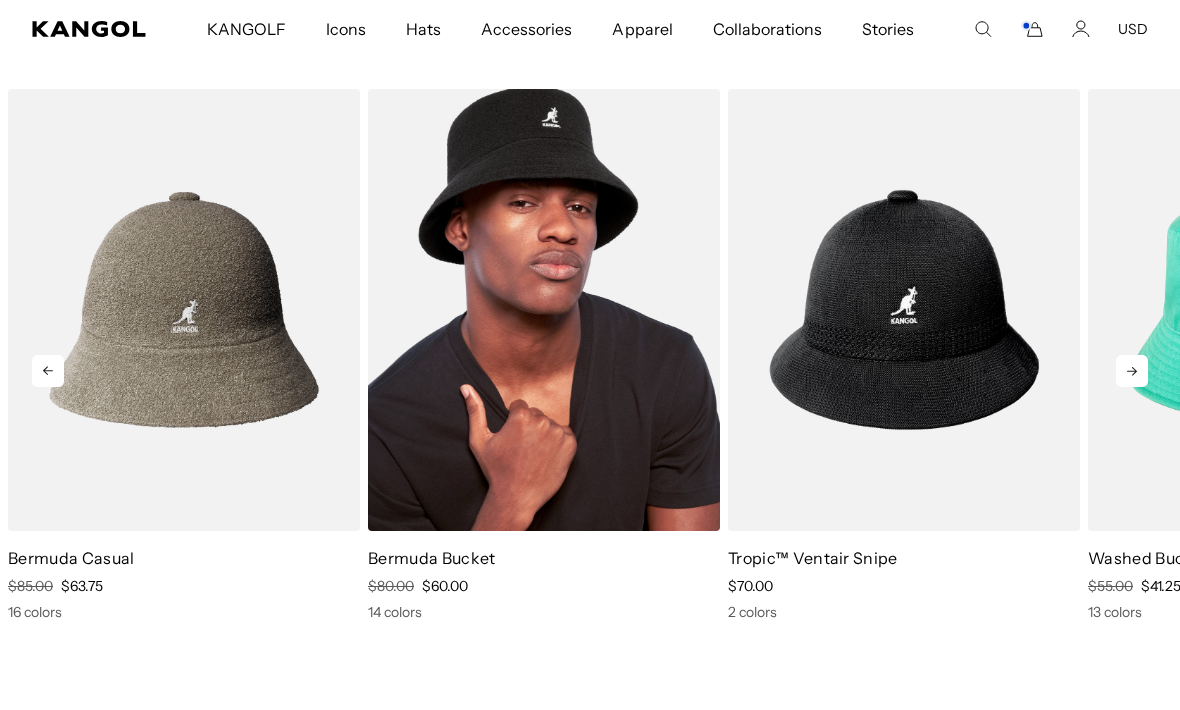 scroll, scrollTop: 1123, scrollLeft: 0, axis: vertical 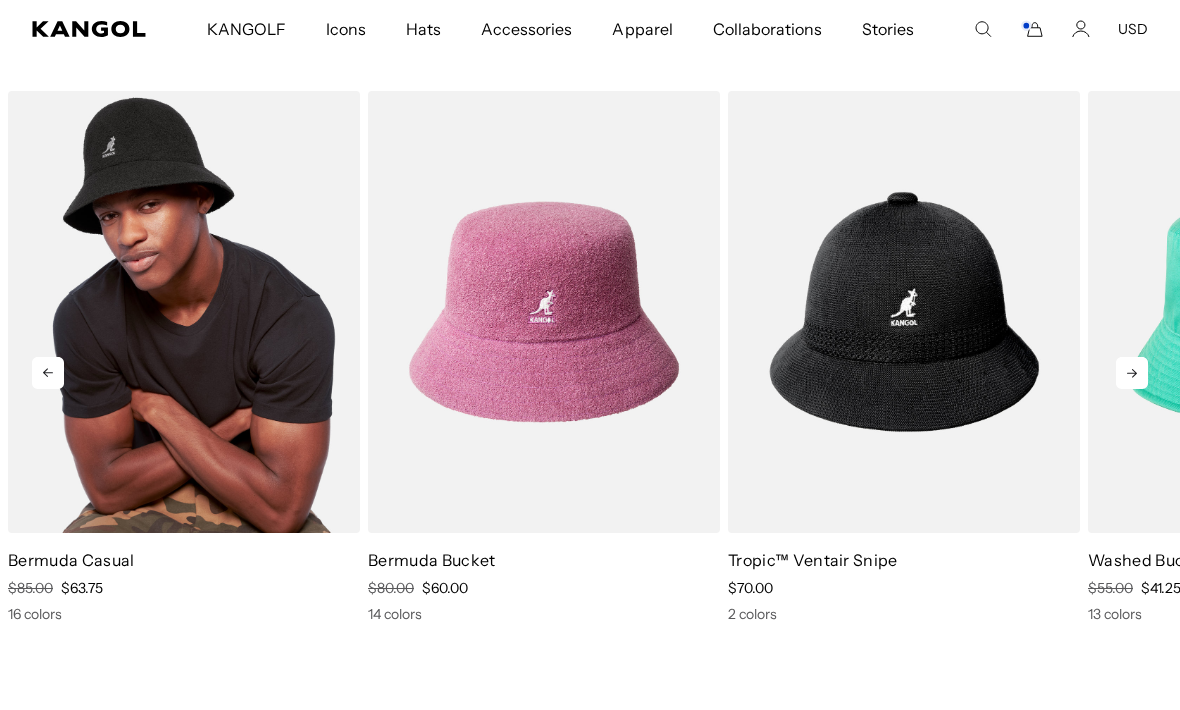 click at bounding box center [184, 312] 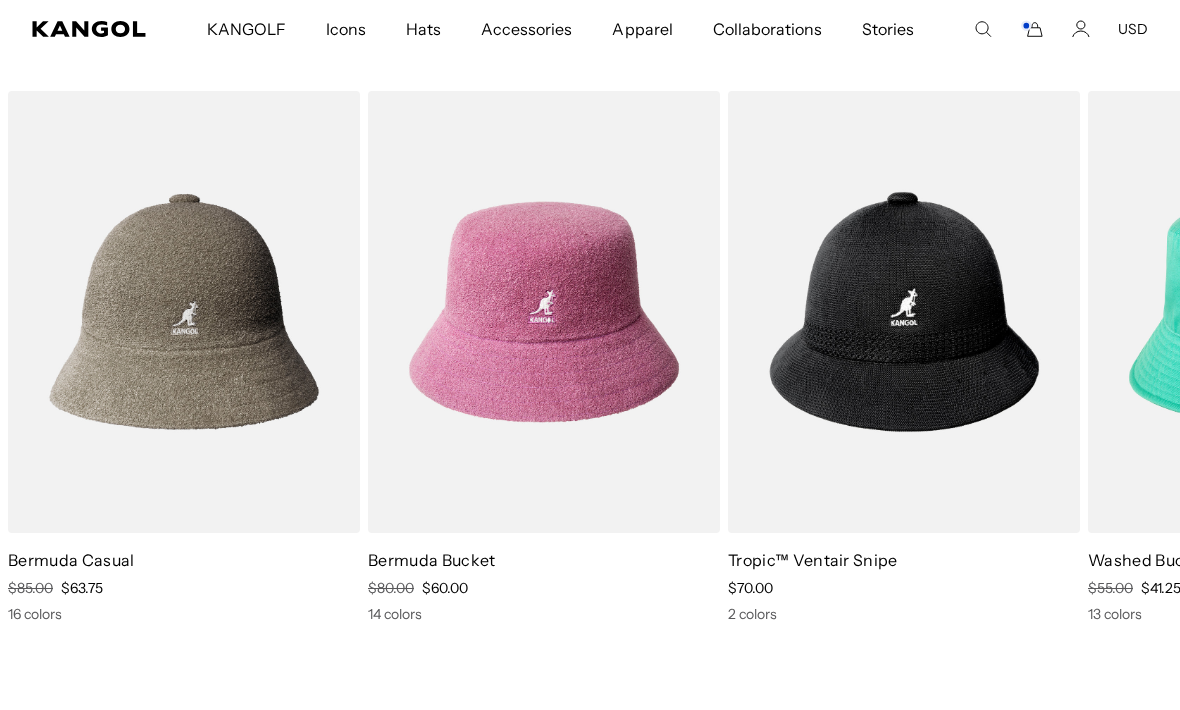 scroll, scrollTop: 0, scrollLeft: 412, axis: horizontal 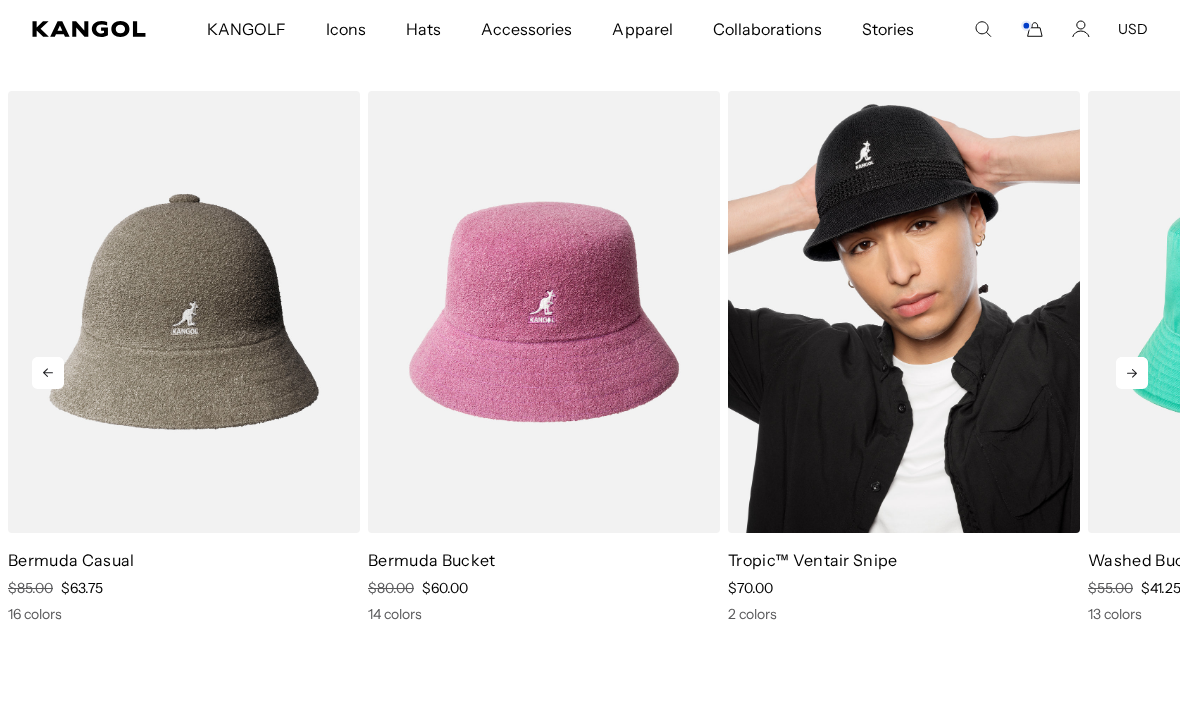 click at bounding box center [904, 312] 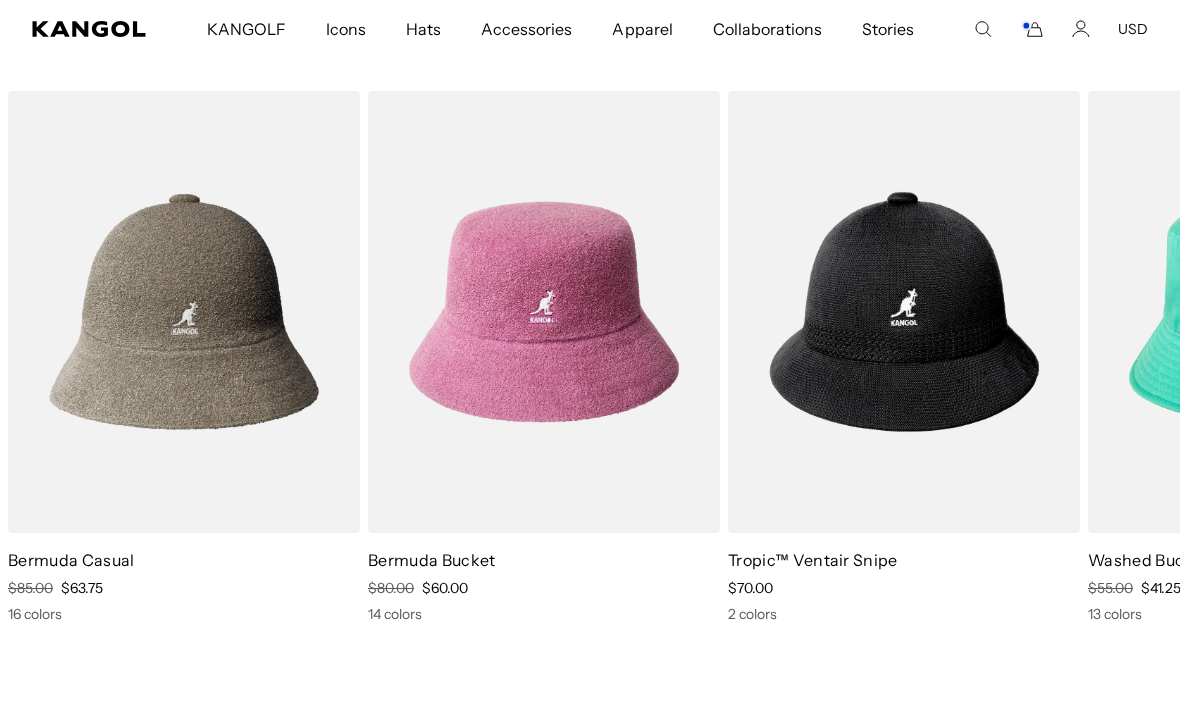 scroll, scrollTop: 0, scrollLeft: 0, axis: both 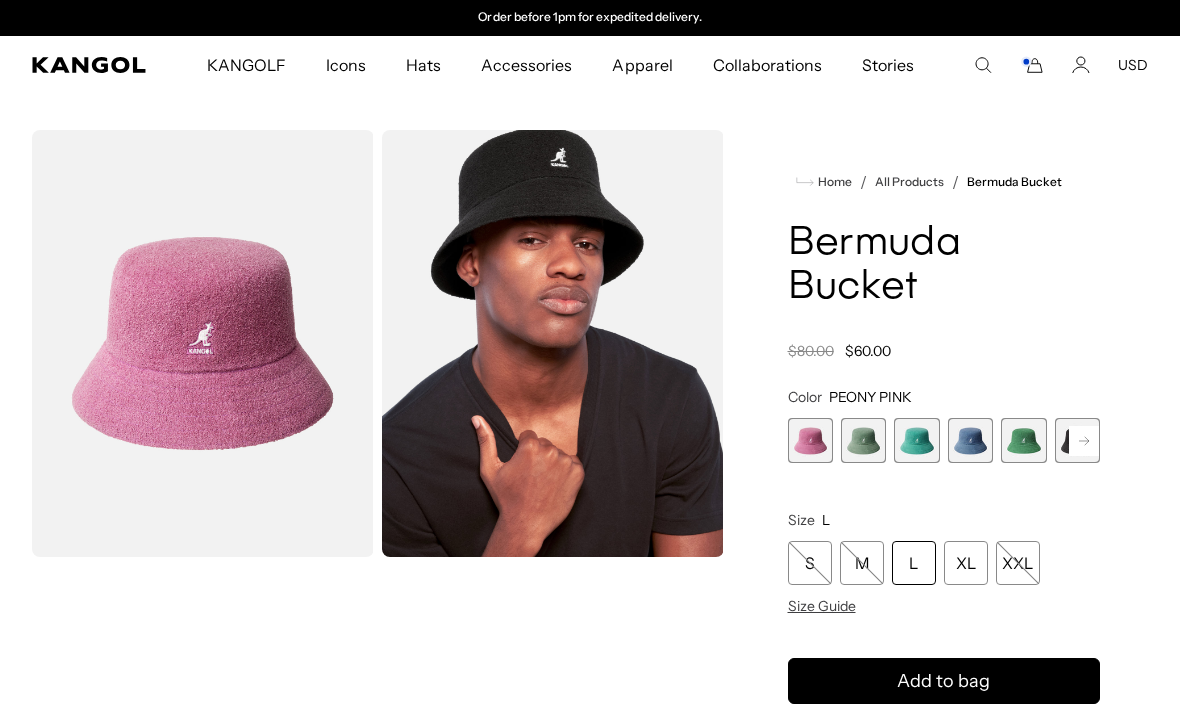 click at bounding box center [553, 343] 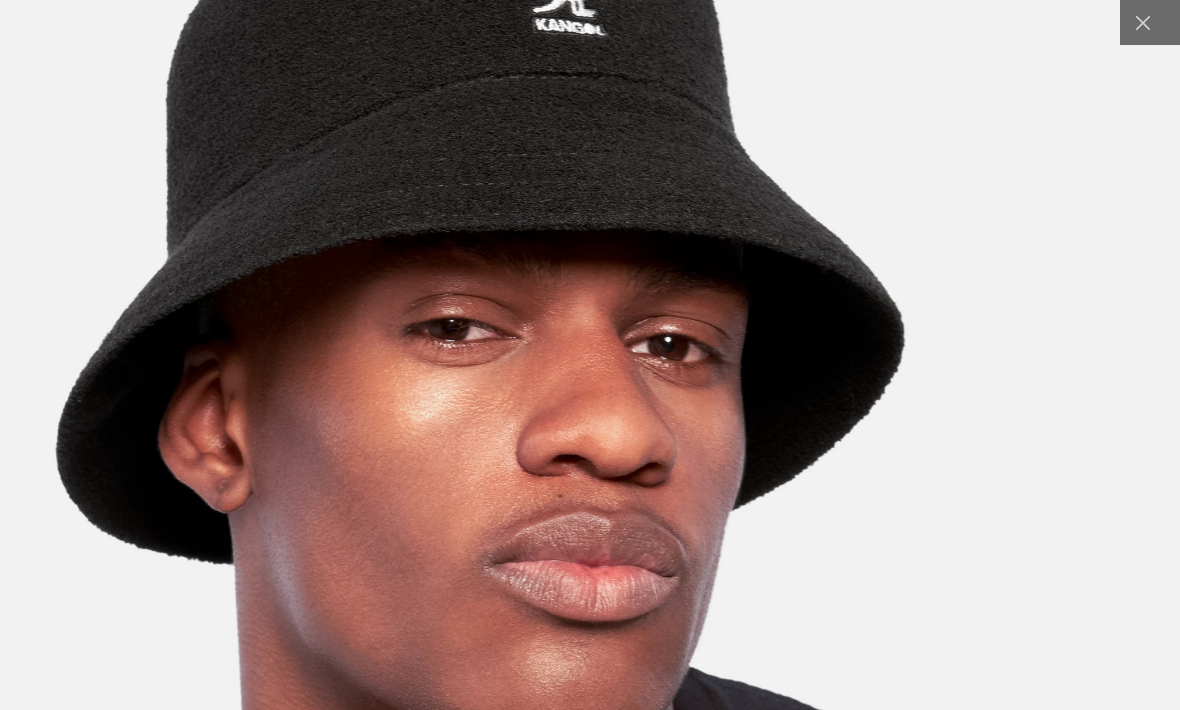 scroll, scrollTop: 0, scrollLeft: 412, axis: horizontal 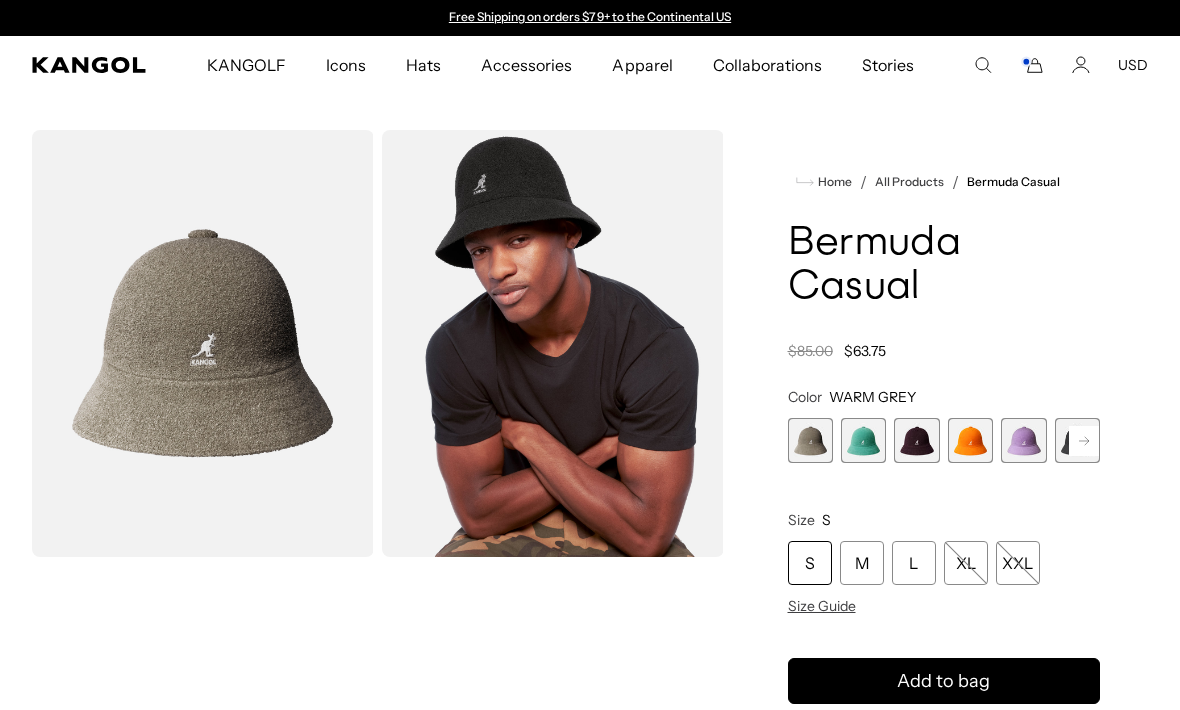 click at bounding box center [553, 343] 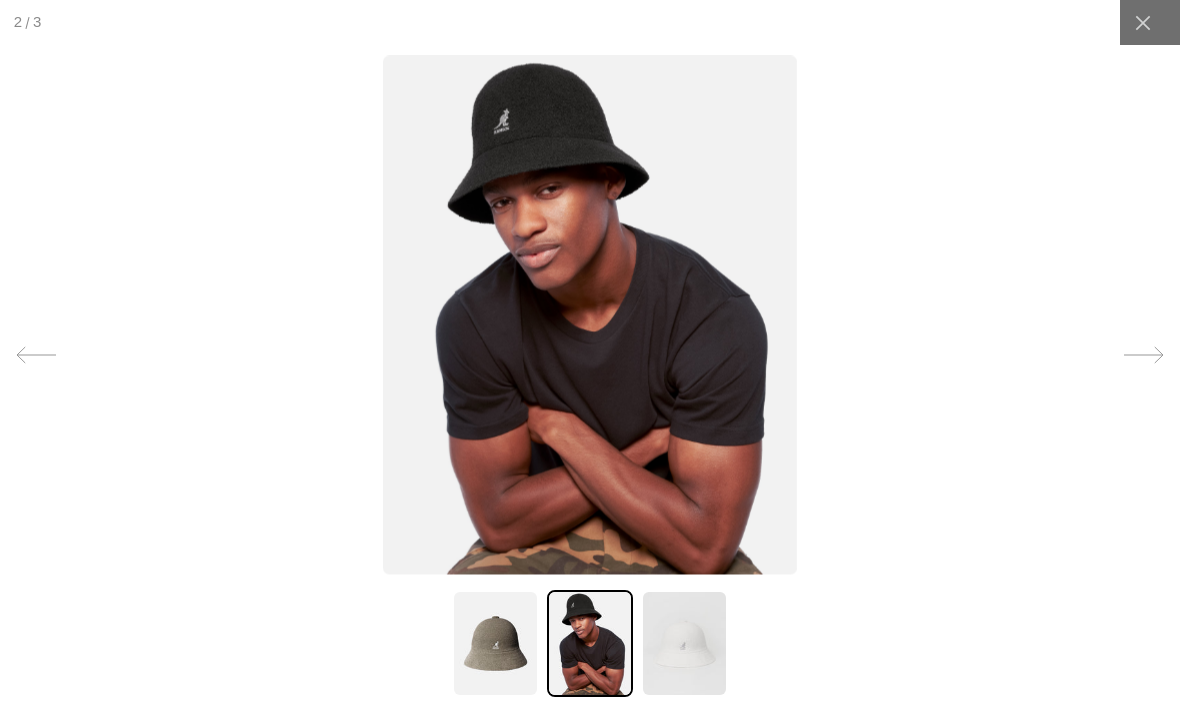 scroll, scrollTop: 0, scrollLeft: 412, axis: horizontal 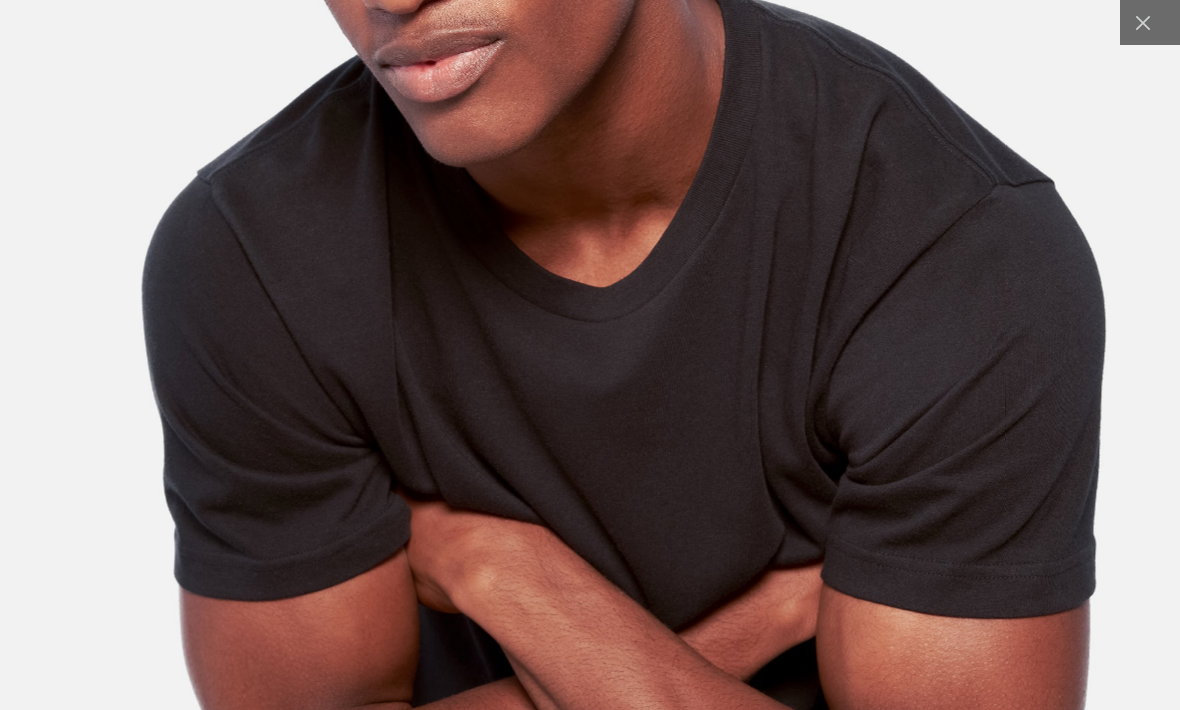 click at bounding box center (590, 237) 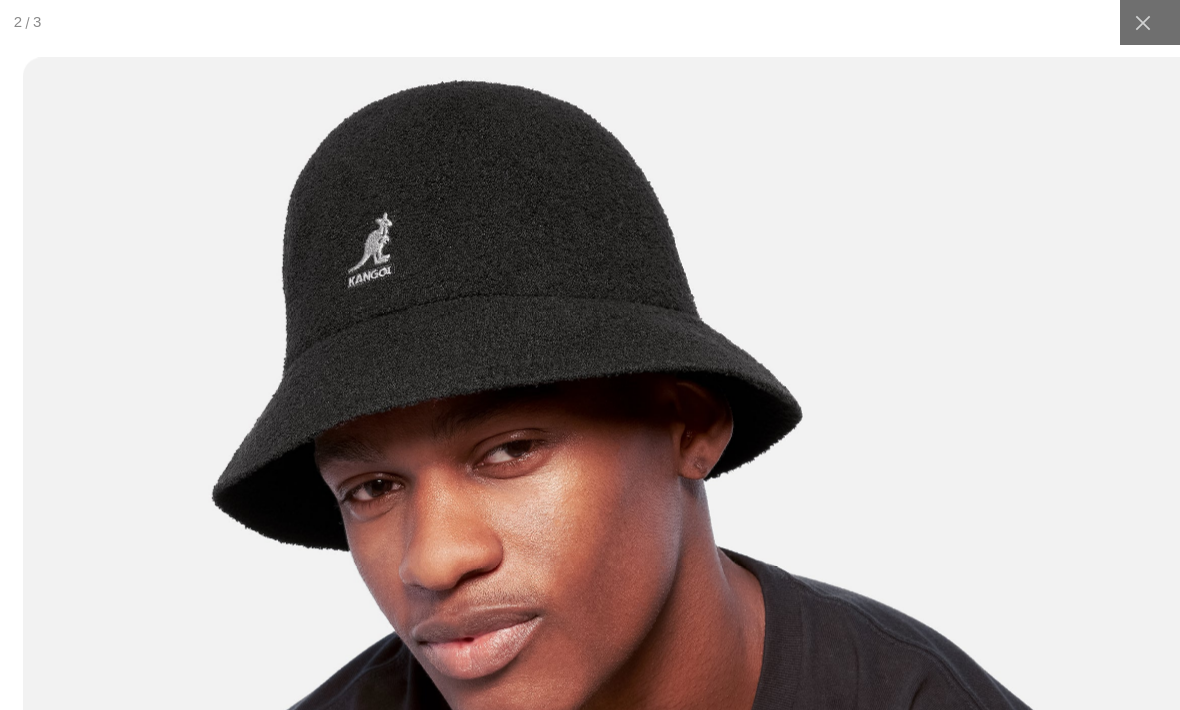 scroll, scrollTop: 0, scrollLeft: 412, axis: horizontal 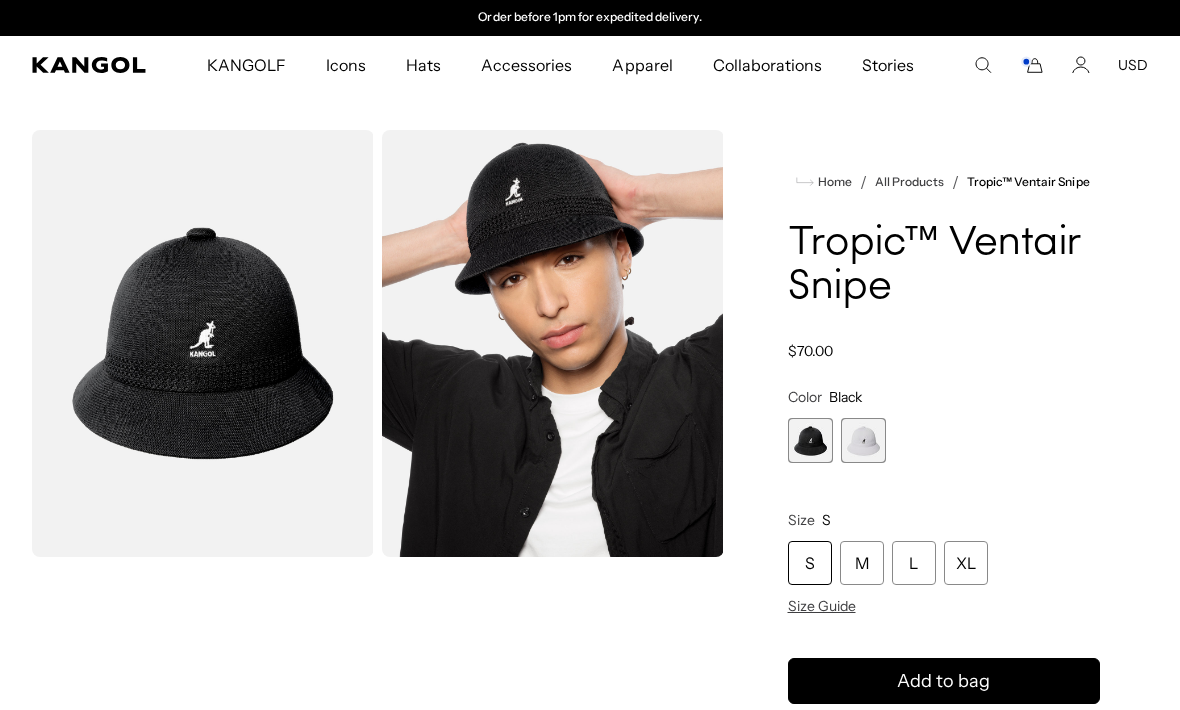 click at bounding box center (863, 440) 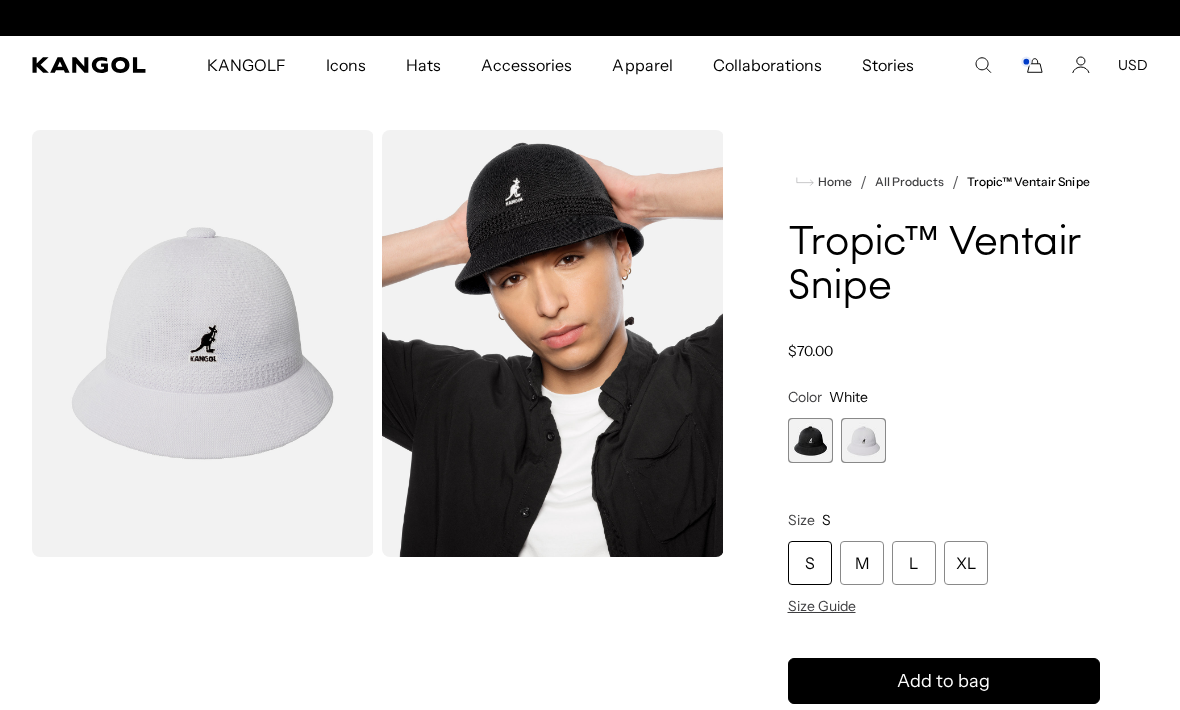 scroll, scrollTop: 0, scrollLeft: 412, axis: horizontal 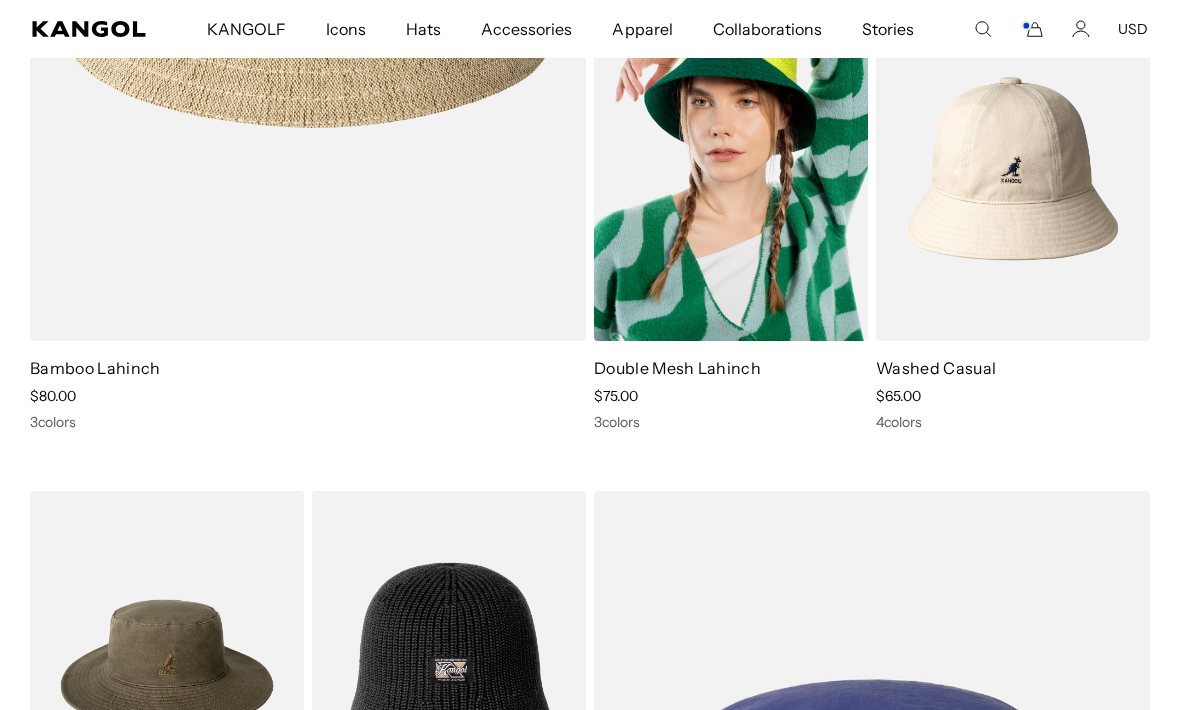 click at bounding box center [731, 169] 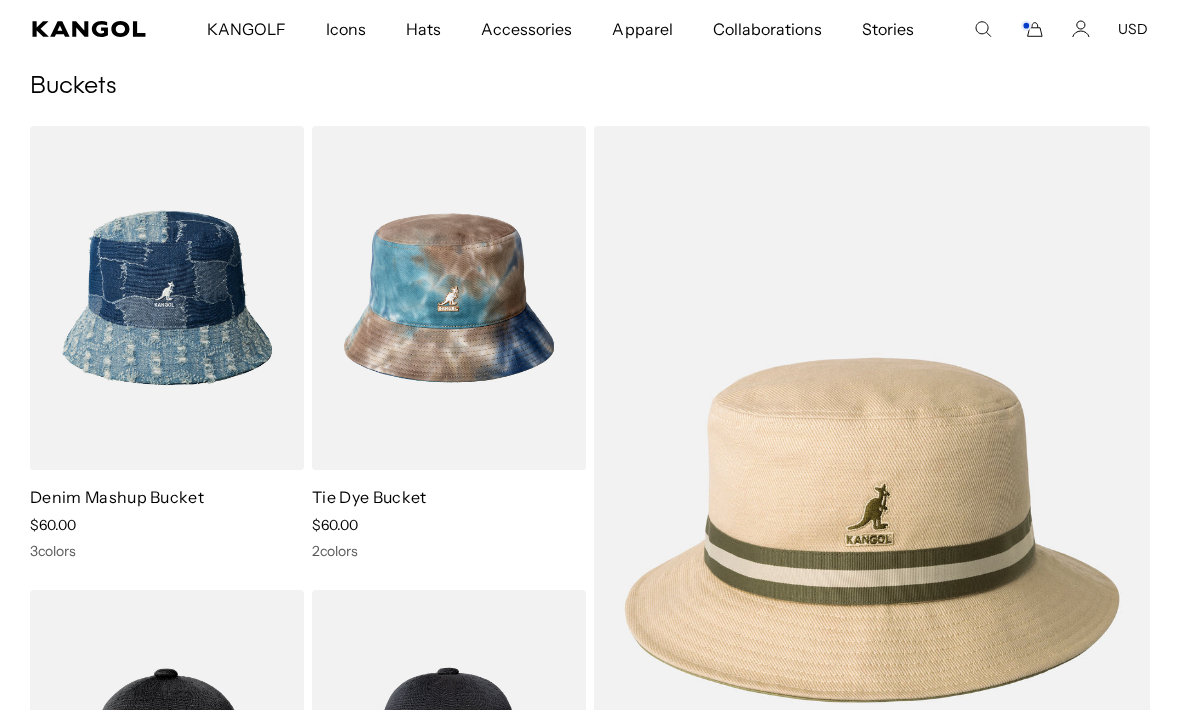scroll, scrollTop: 1711, scrollLeft: 0, axis: vertical 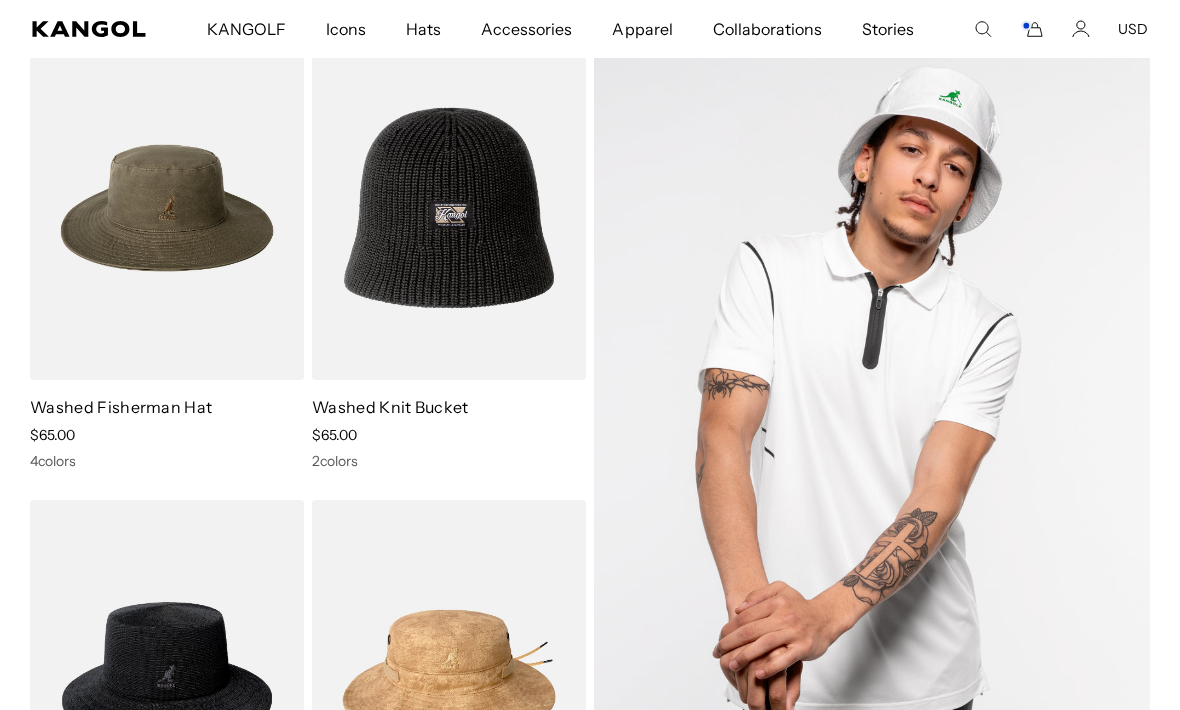 click on "Skip to content
My Bag
( 1 )
Free Shipping & Returns On Orders $79+ To The Continental US.
You are $11 away from free shipping
Furgora® Bucket
$80.00
Color:
Black
Size:
L
Qty
Decrease quantity for Furgora® Bucket
-
*
+" at bounding box center (590, 3395) 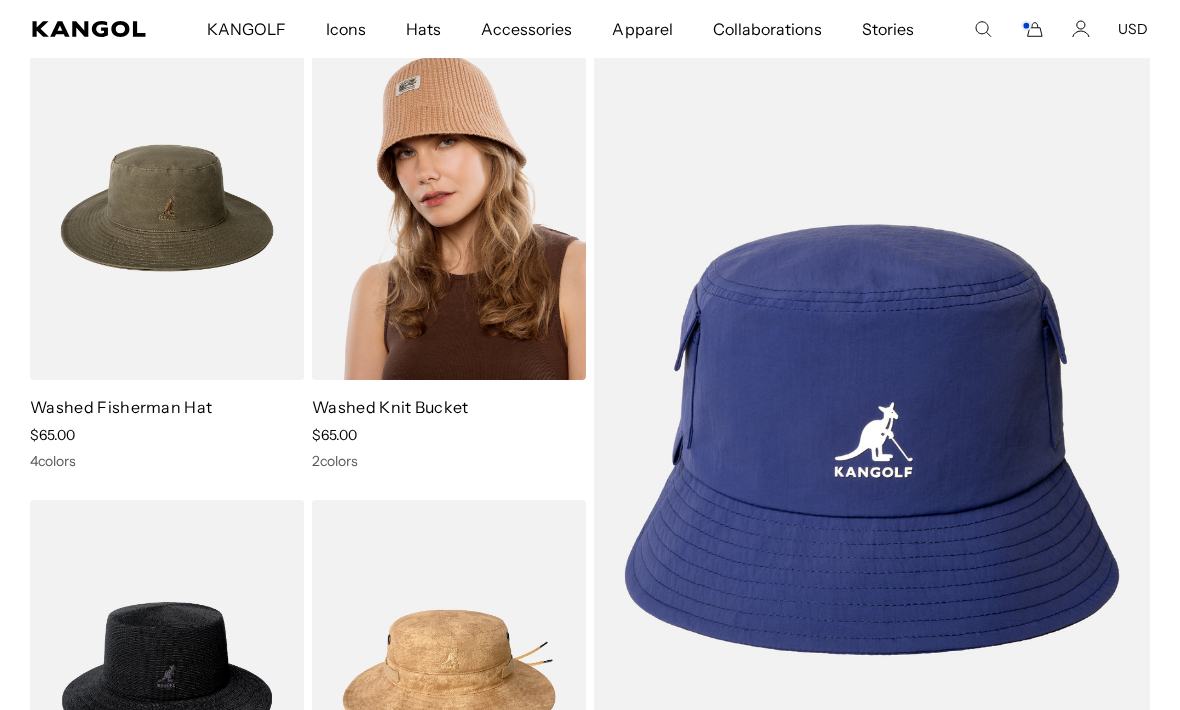click at bounding box center [449, 208] 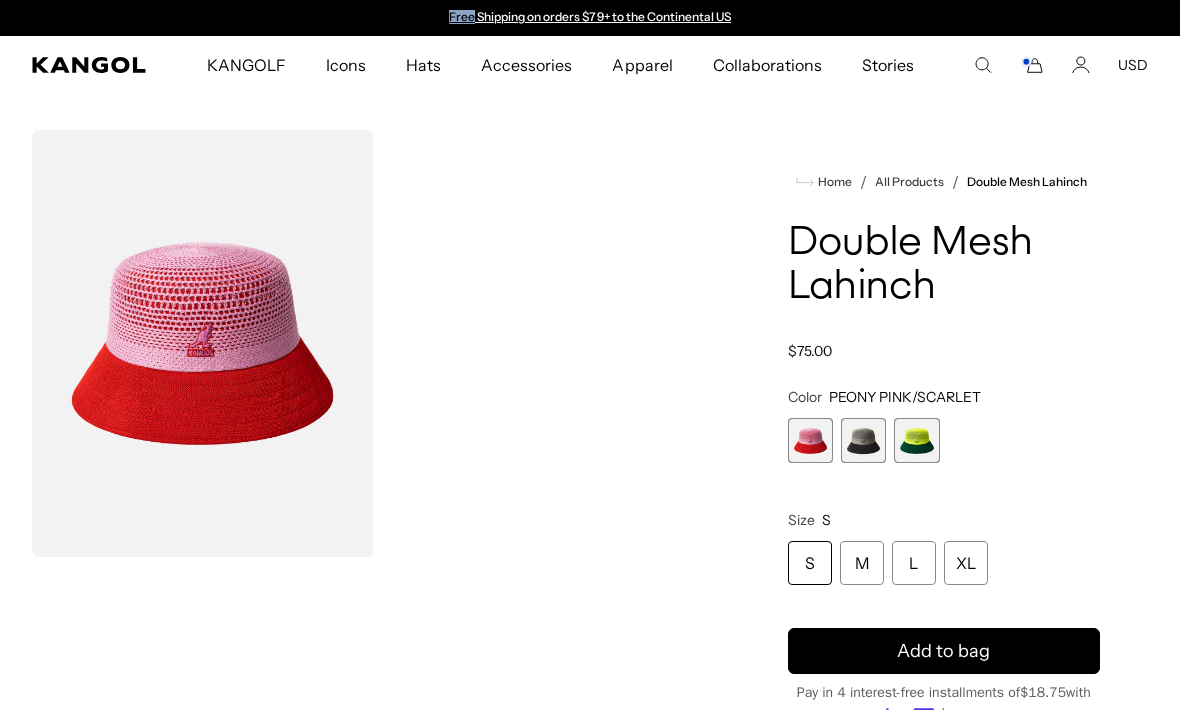 scroll, scrollTop: 0, scrollLeft: 0, axis: both 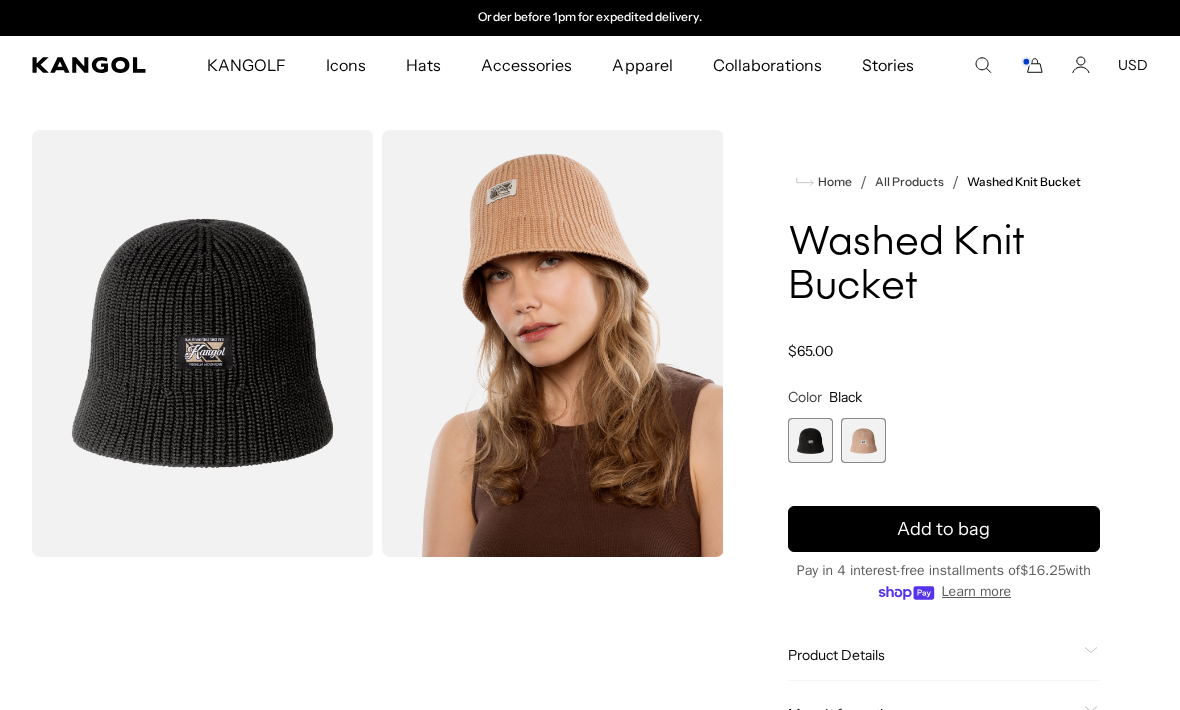click at bounding box center (203, 343) 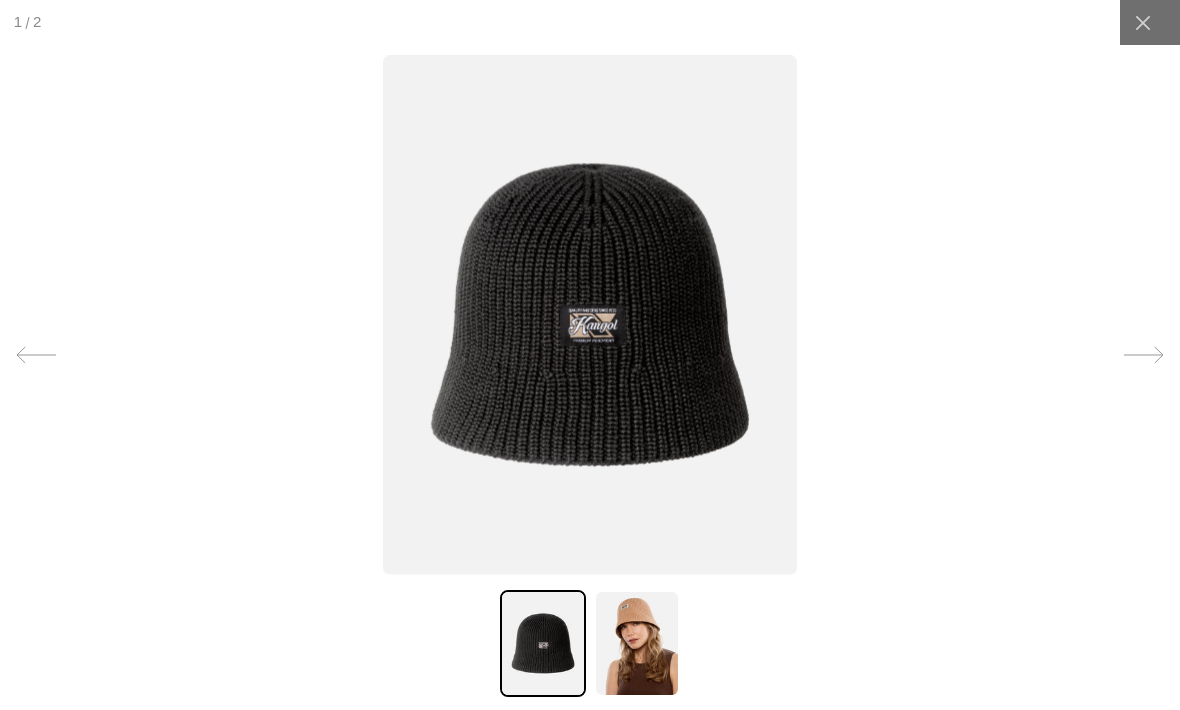 click at bounding box center (543, 643) 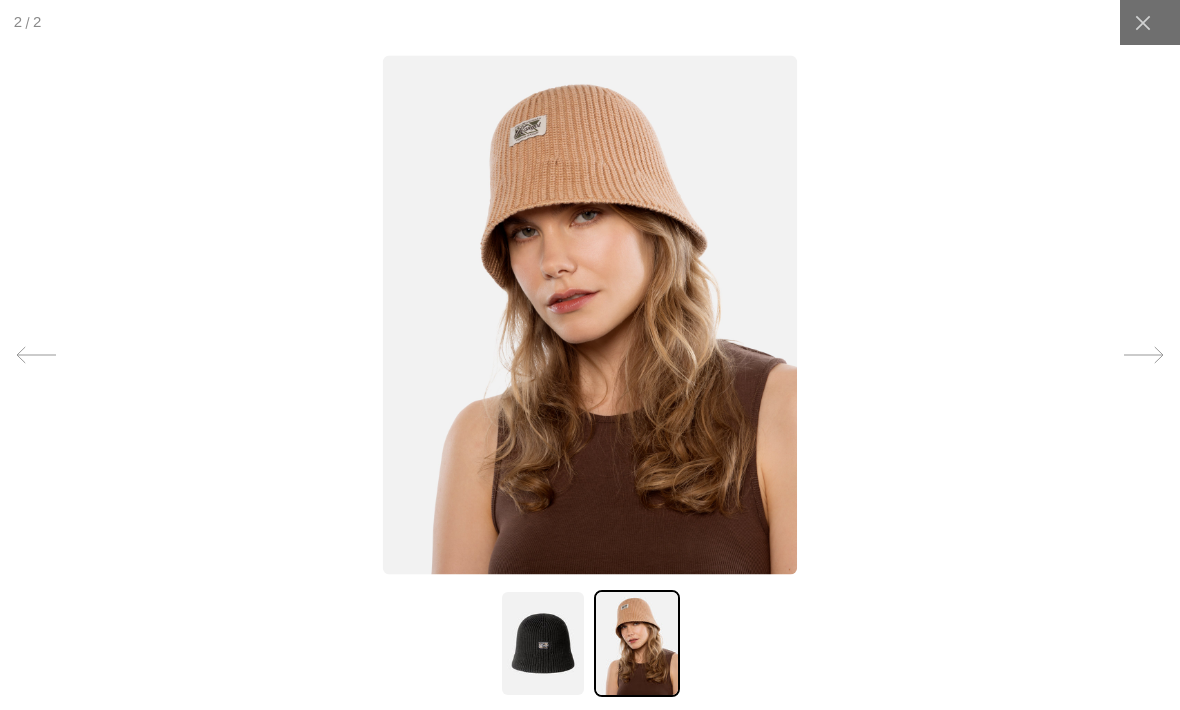 click 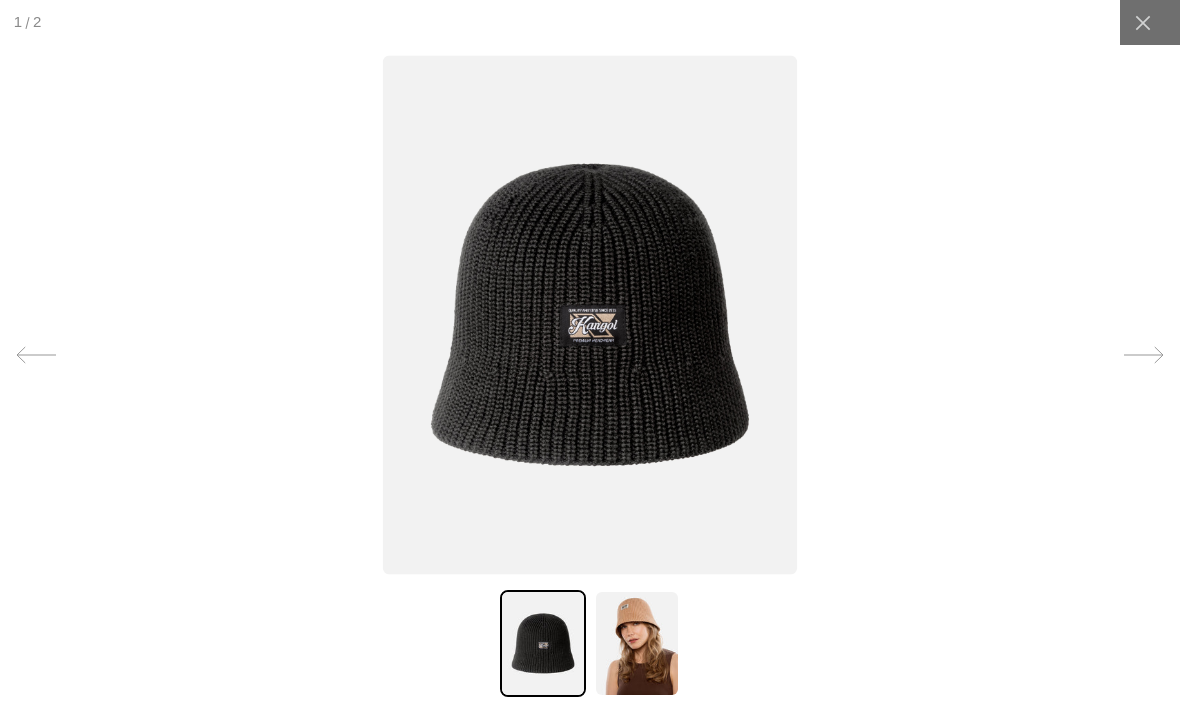 scroll, scrollTop: 0, scrollLeft: 412, axis: horizontal 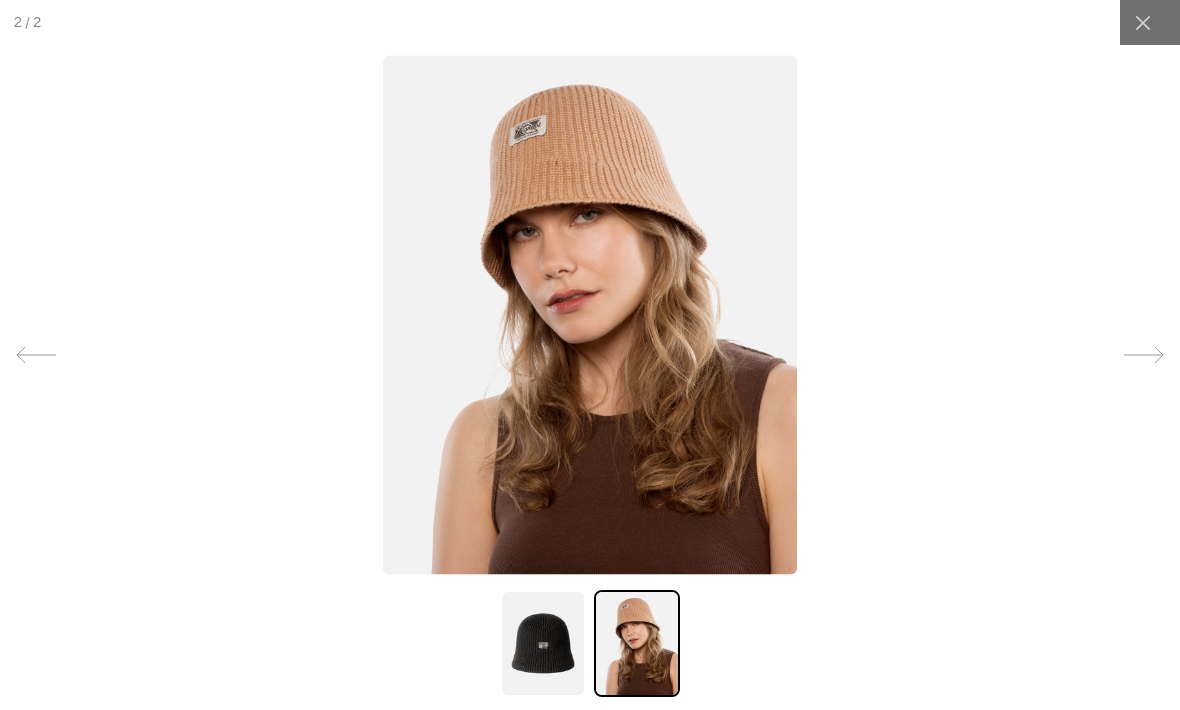 click at bounding box center (543, 643) 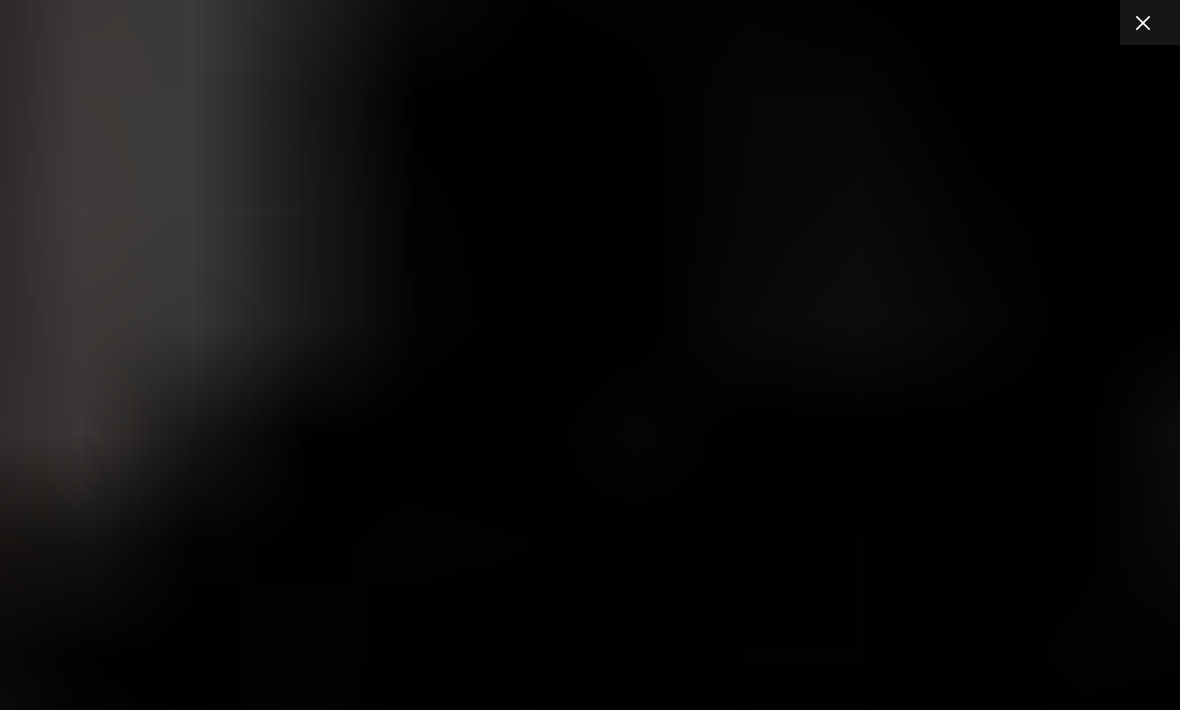 scroll, scrollTop: 0, scrollLeft: 0, axis: both 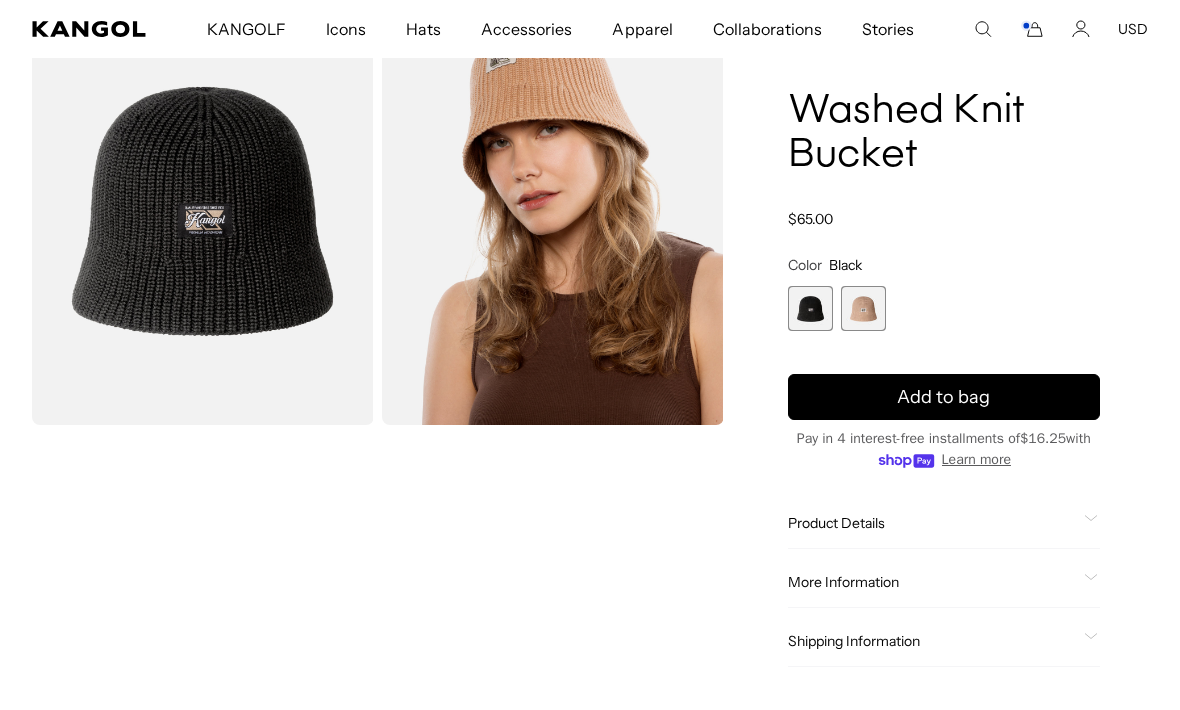 click at bounding box center [863, 308] 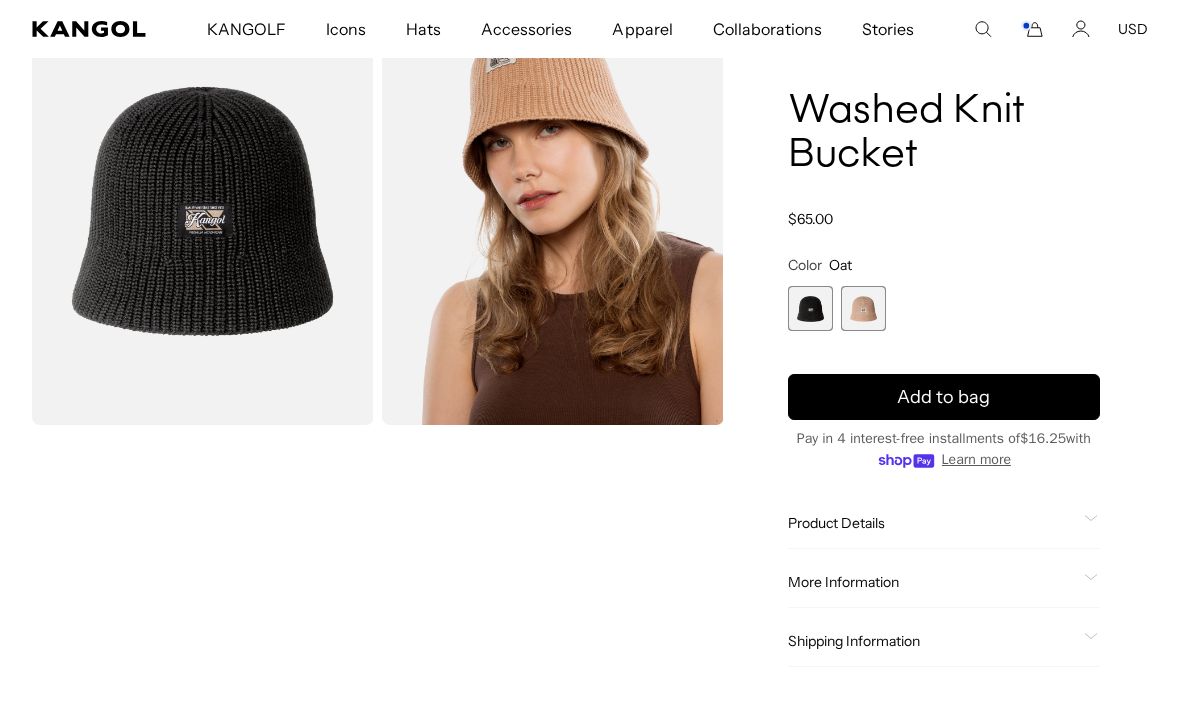 scroll, scrollTop: 0, scrollLeft: 0, axis: both 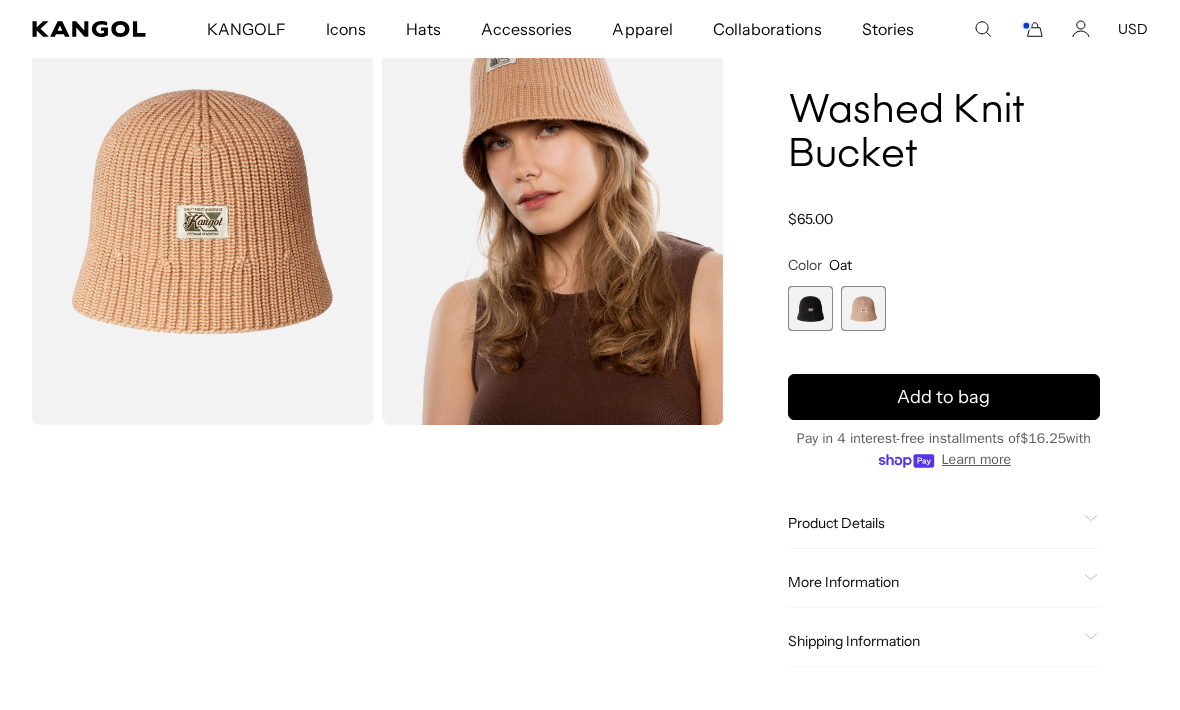 click at bounding box center (810, 308) 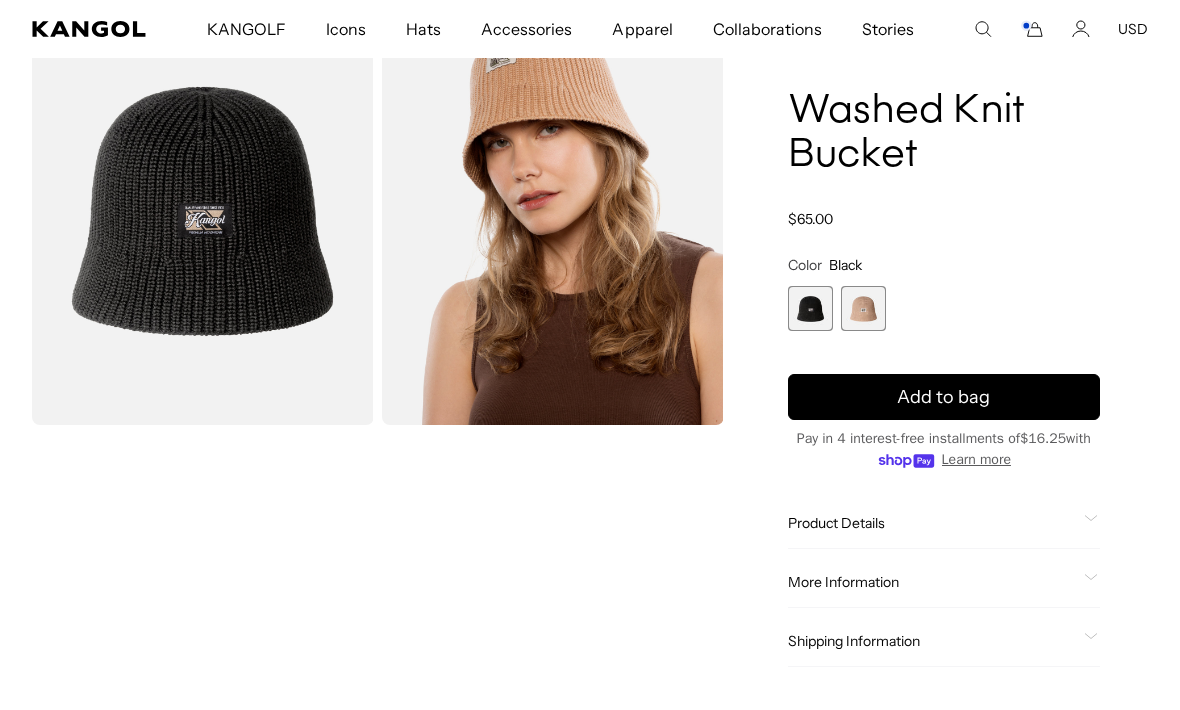 scroll, scrollTop: 0, scrollLeft: 412, axis: horizontal 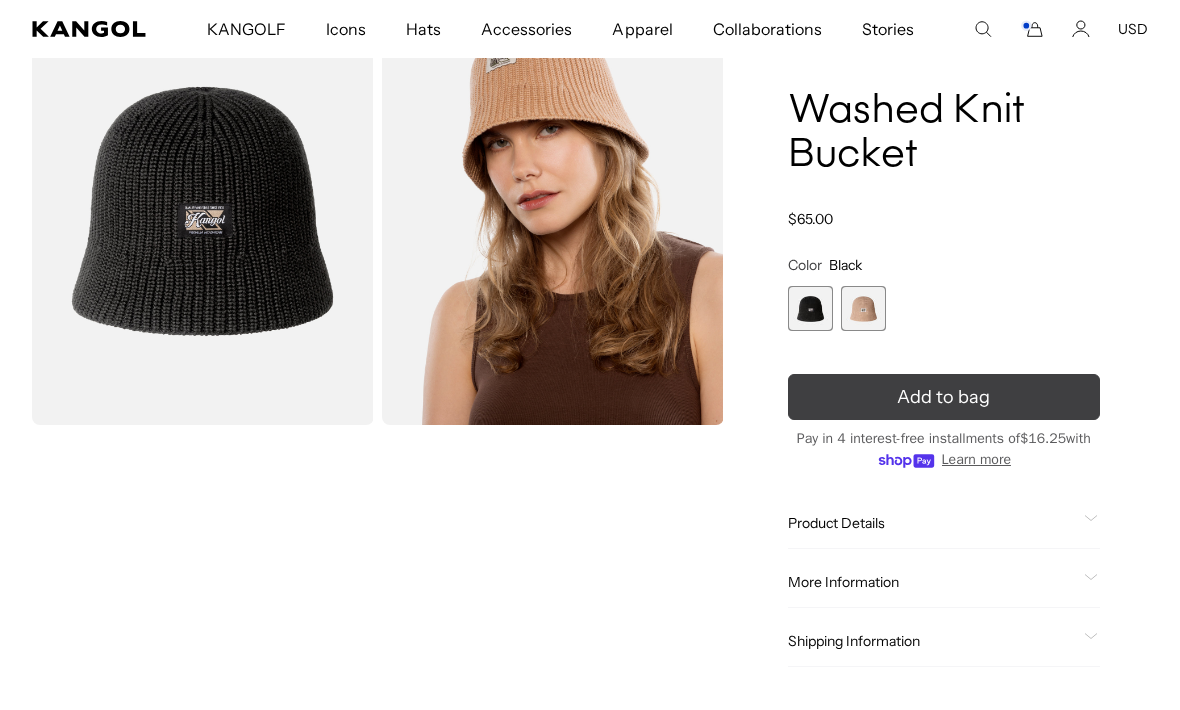 click on "Add to bag" at bounding box center [944, 397] 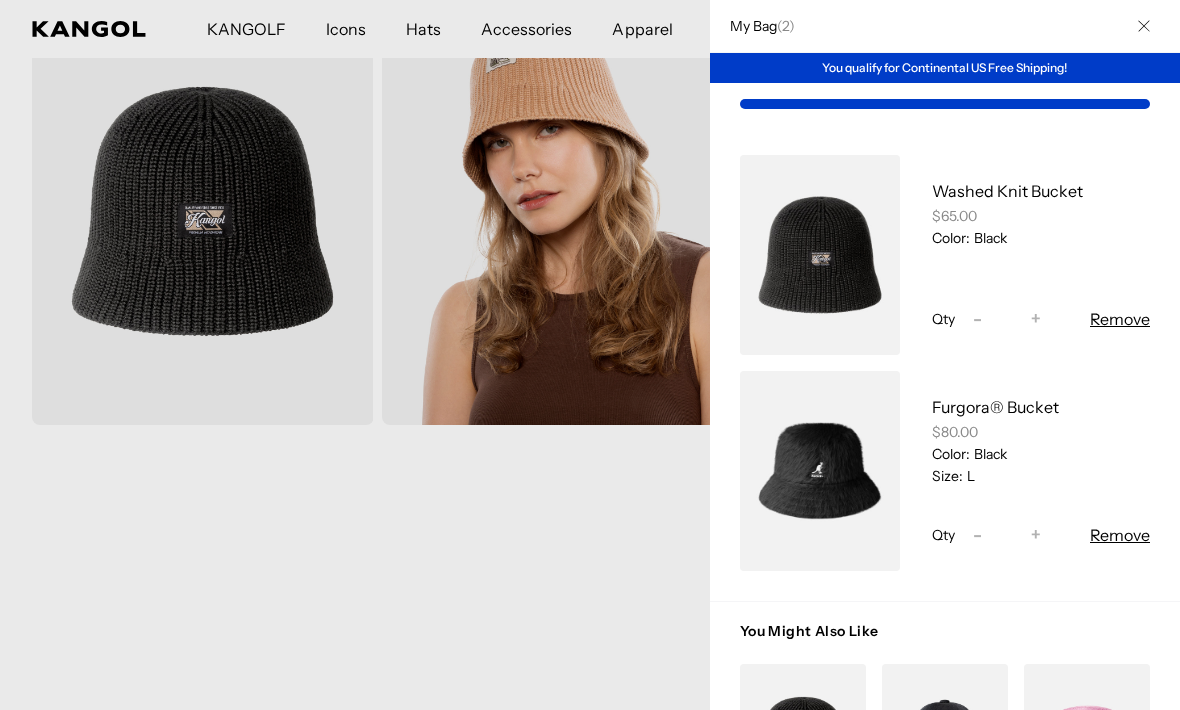 scroll, scrollTop: 0, scrollLeft: 412, axis: horizontal 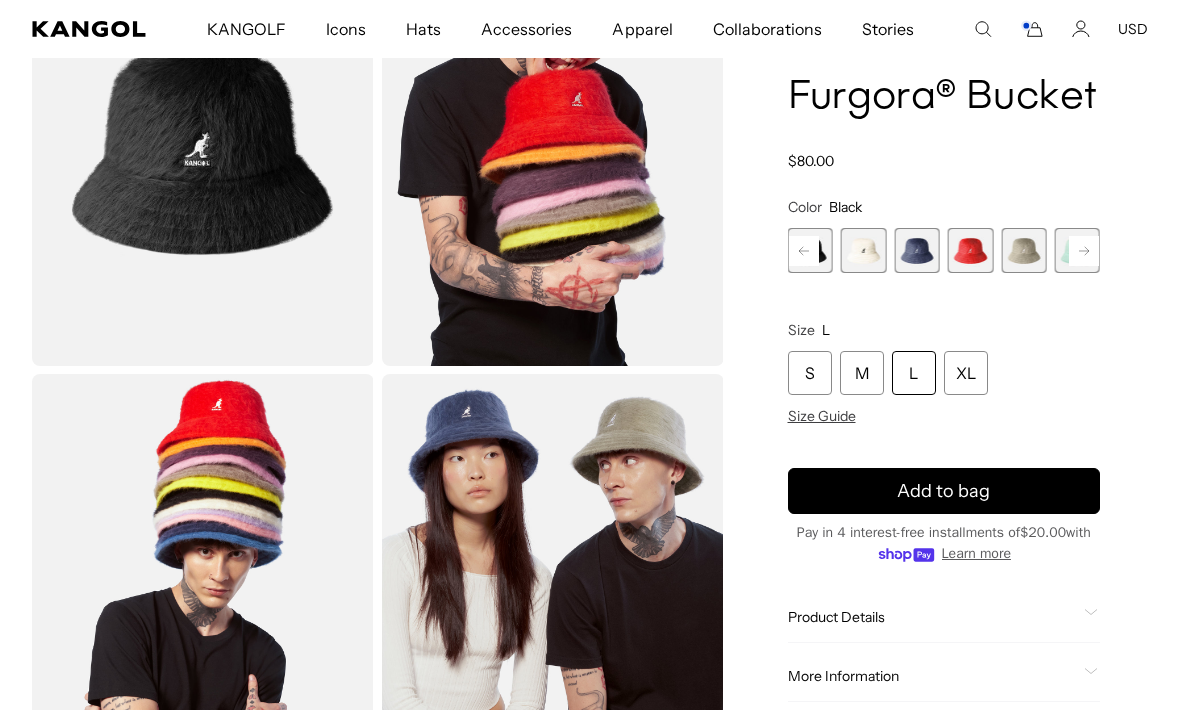 click at bounding box center [553, 587] 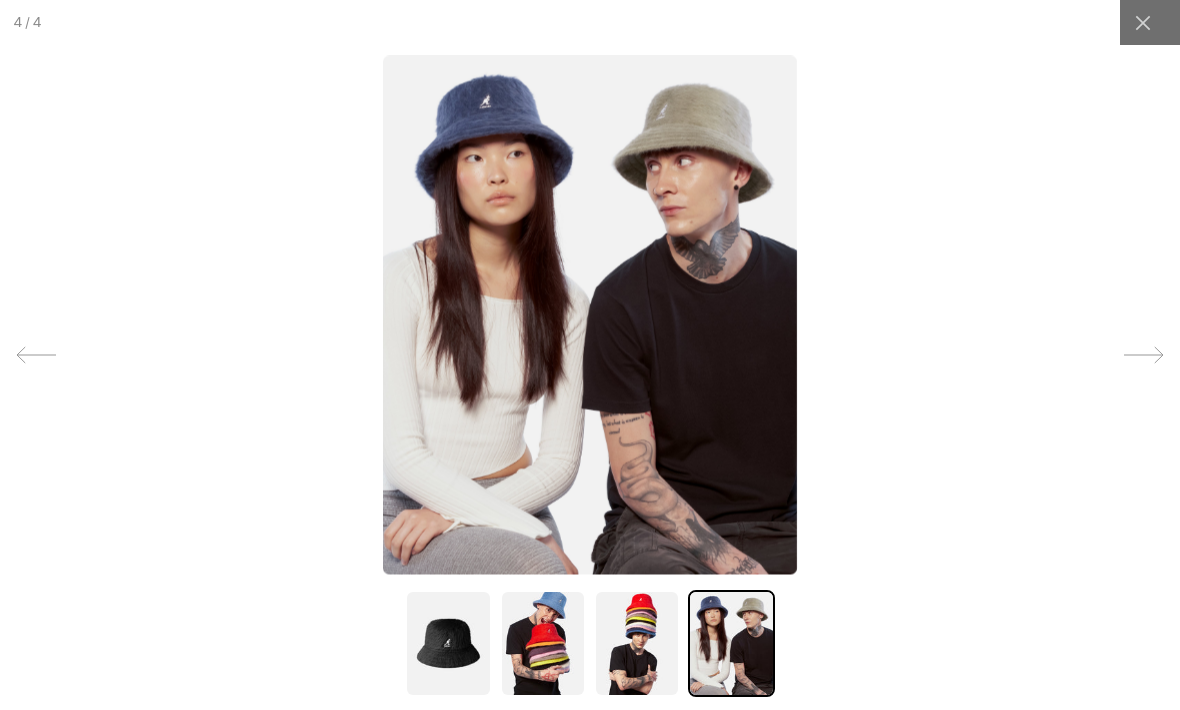 scroll, scrollTop: 0, scrollLeft: 412, axis: horizontal 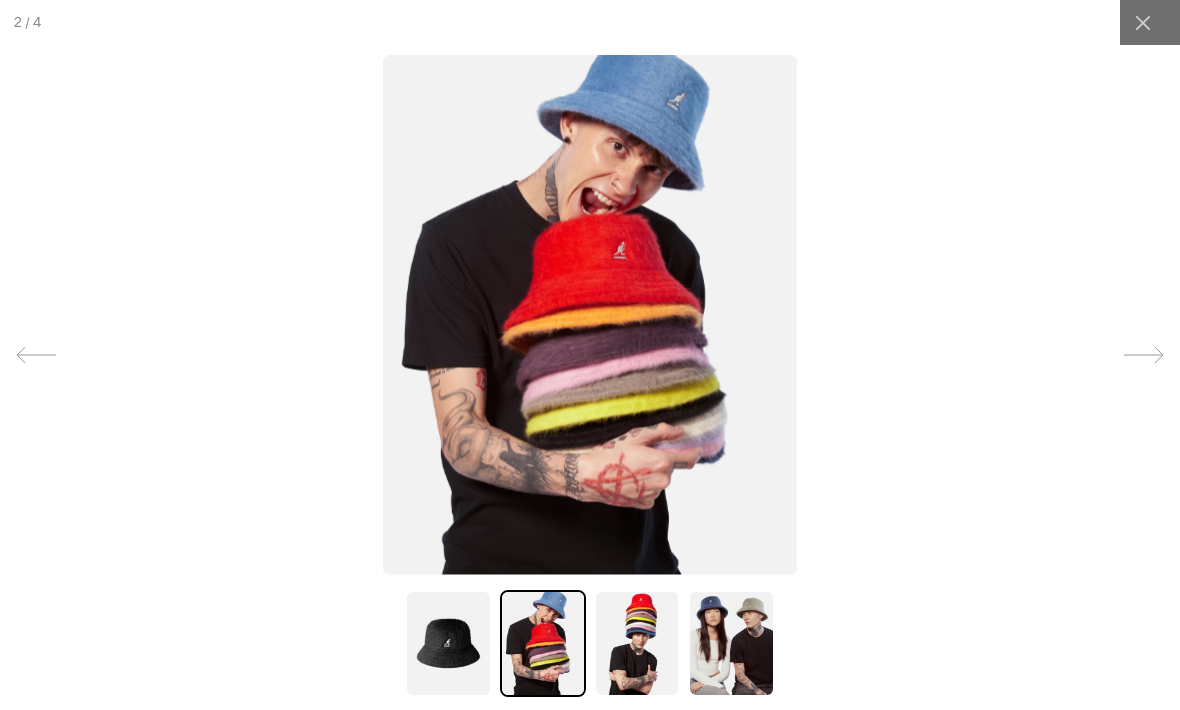 click at bounding box center (637, 643) 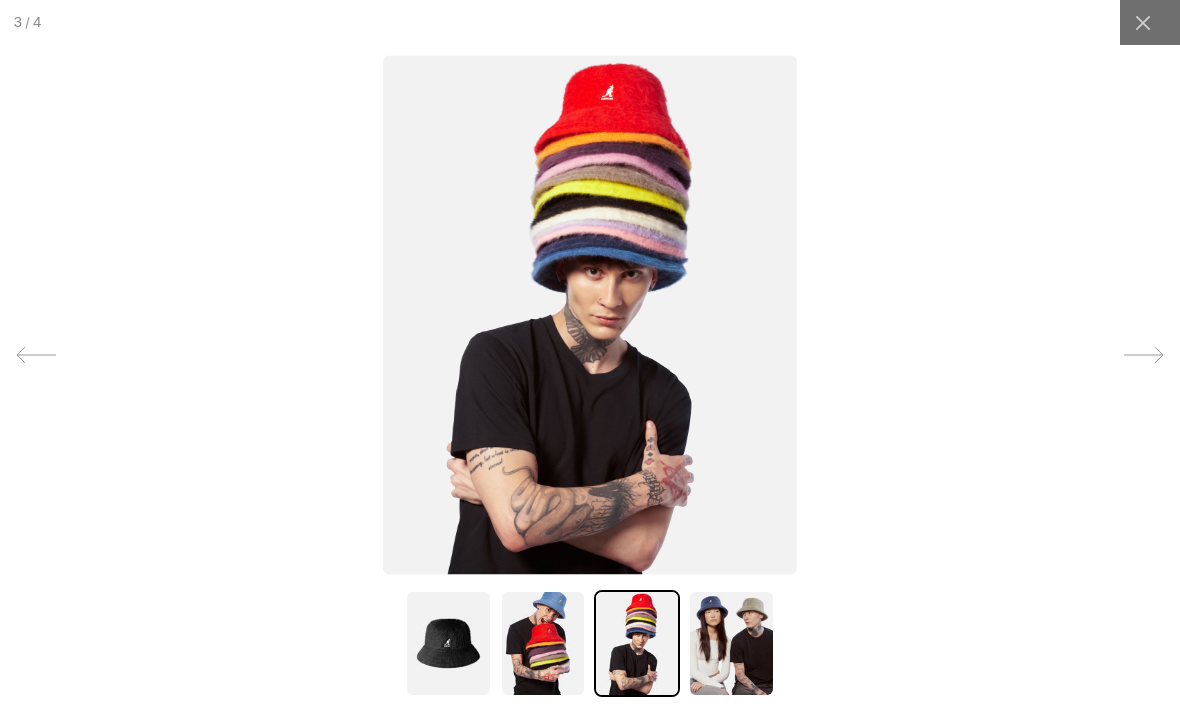 click at bounding box center [731, 643] 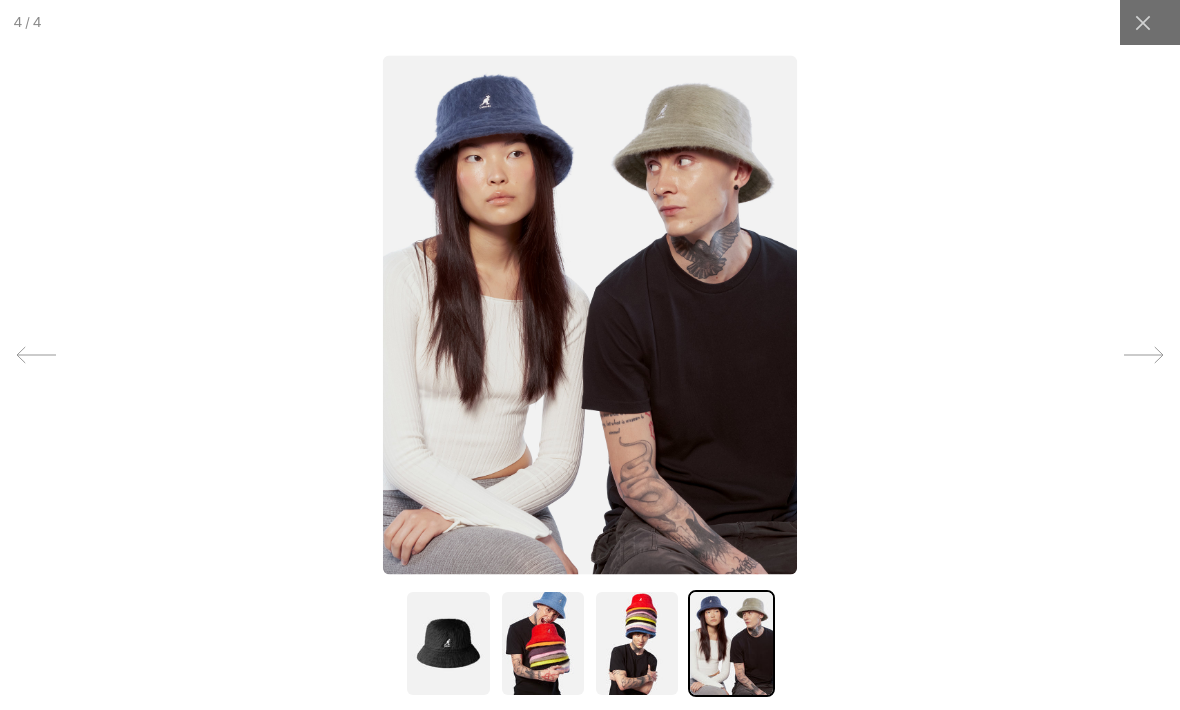 scroll, scrollTop: 0, scrollLeft: 412, axis: horizontal 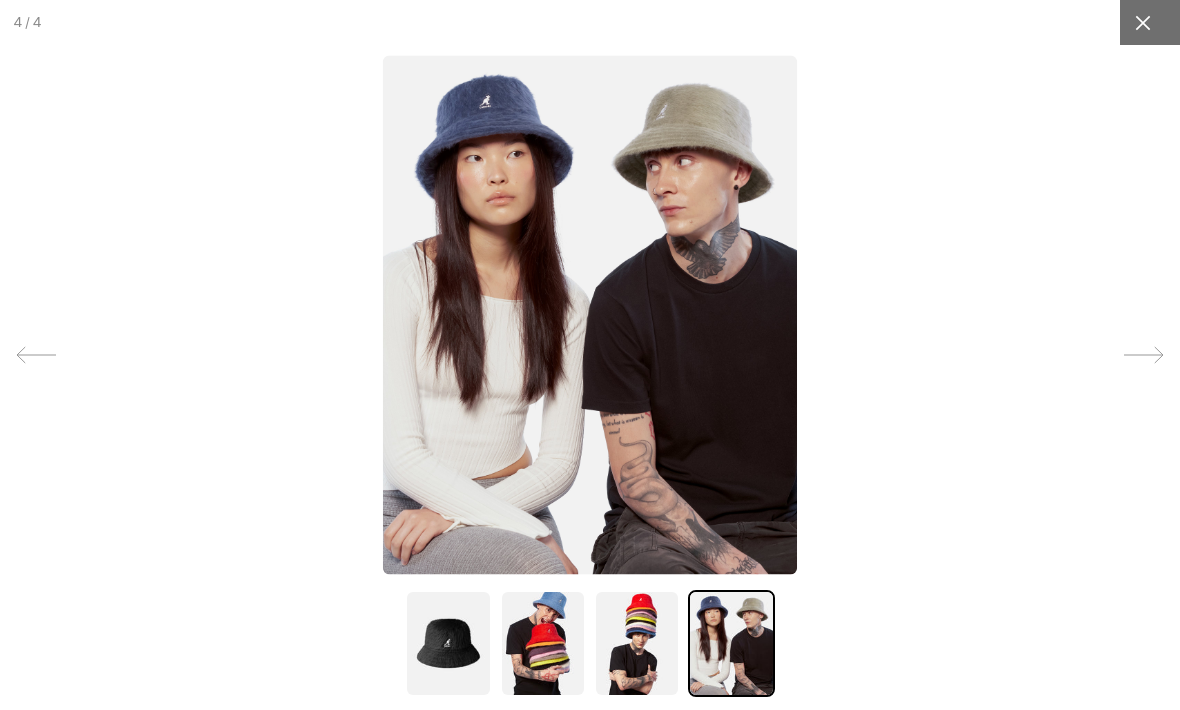 click 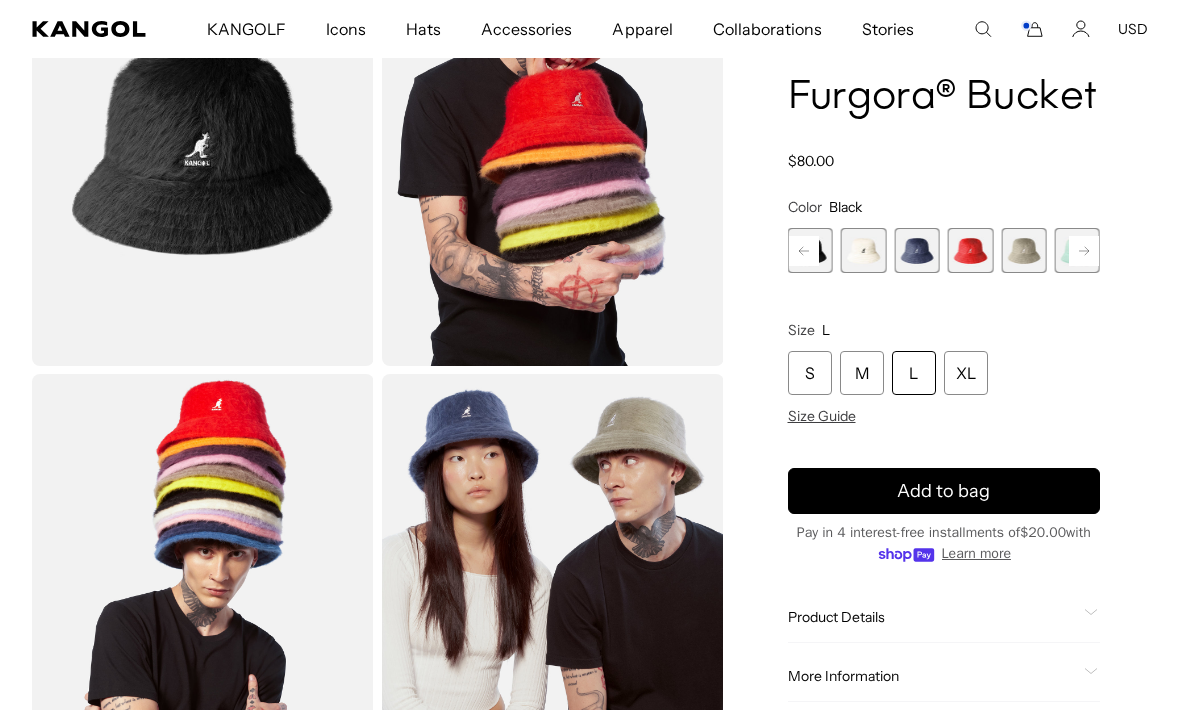 scroll, scrollTop: 0, scrollLeft: 0, axis: both 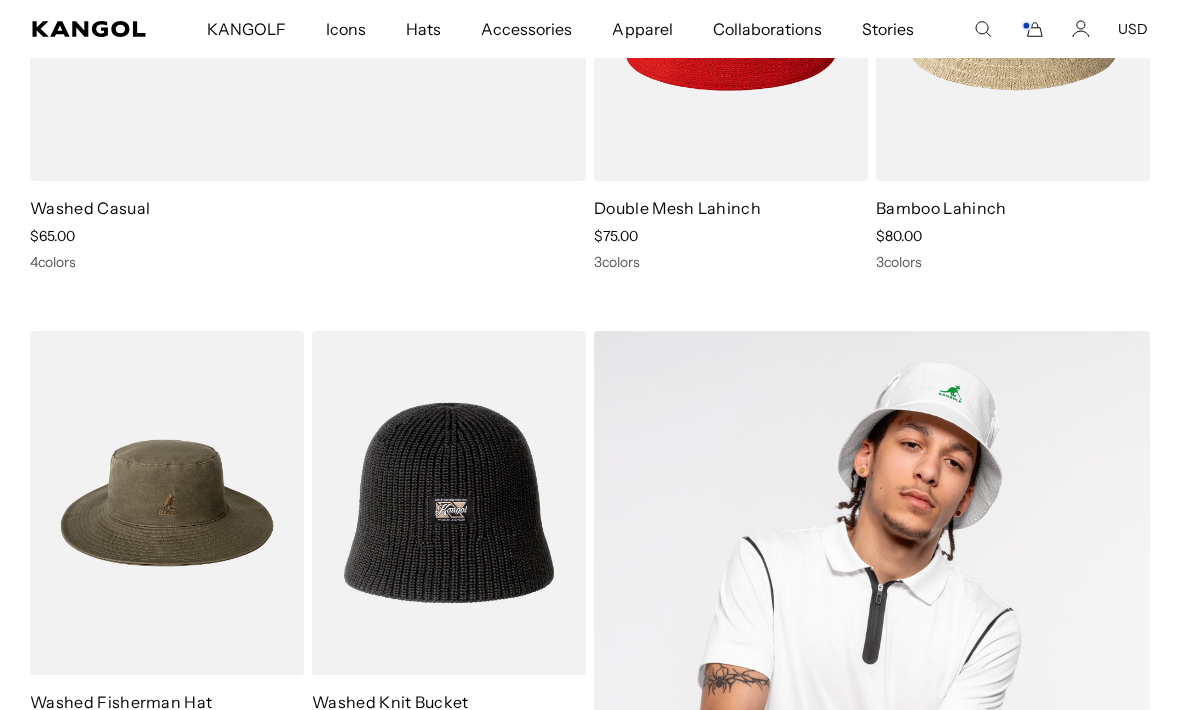 click on "Skip to content
My Bag
( 1 )
Free Shipping & Returns On Orders $79+ To The Continental US.
You are $11 away from free shipping
Furgora® Bucket
$80.00
Color:
Black
Size:
L
Qty
Decrease quantity for Furgora® Bucket
-
*
+" at bounding box center [590, 3690] 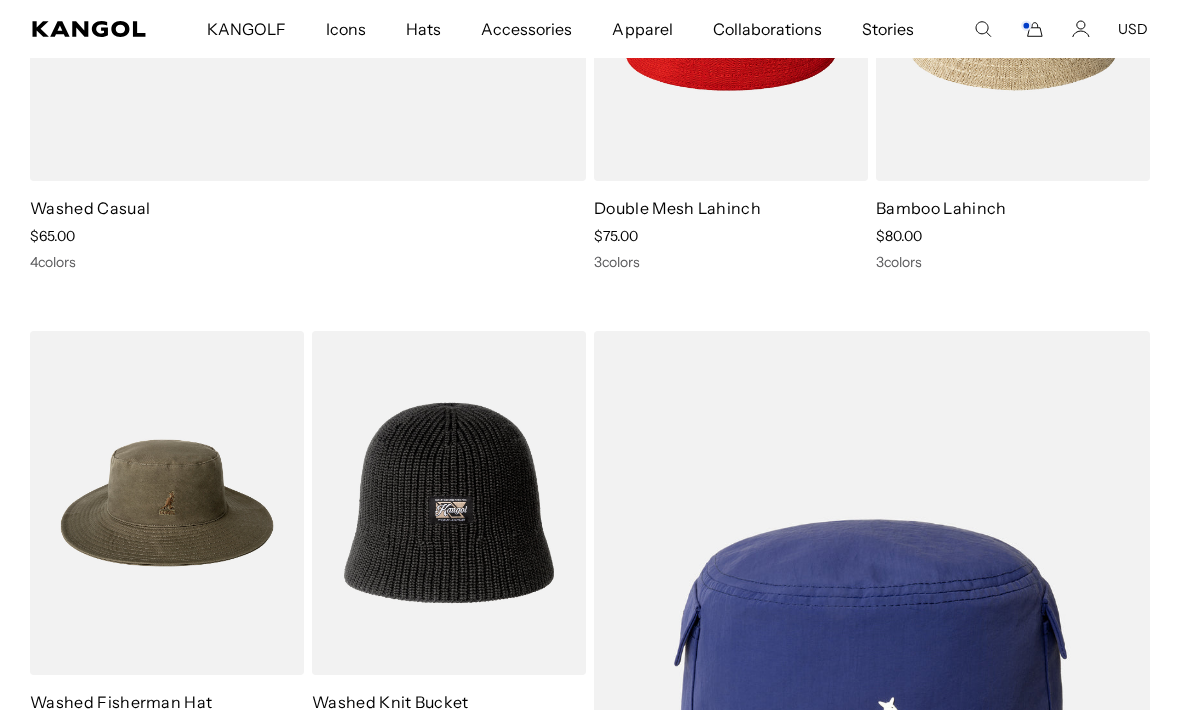 scroll, scrollTop: 0, scrollLeft: 412, axis: horizontal 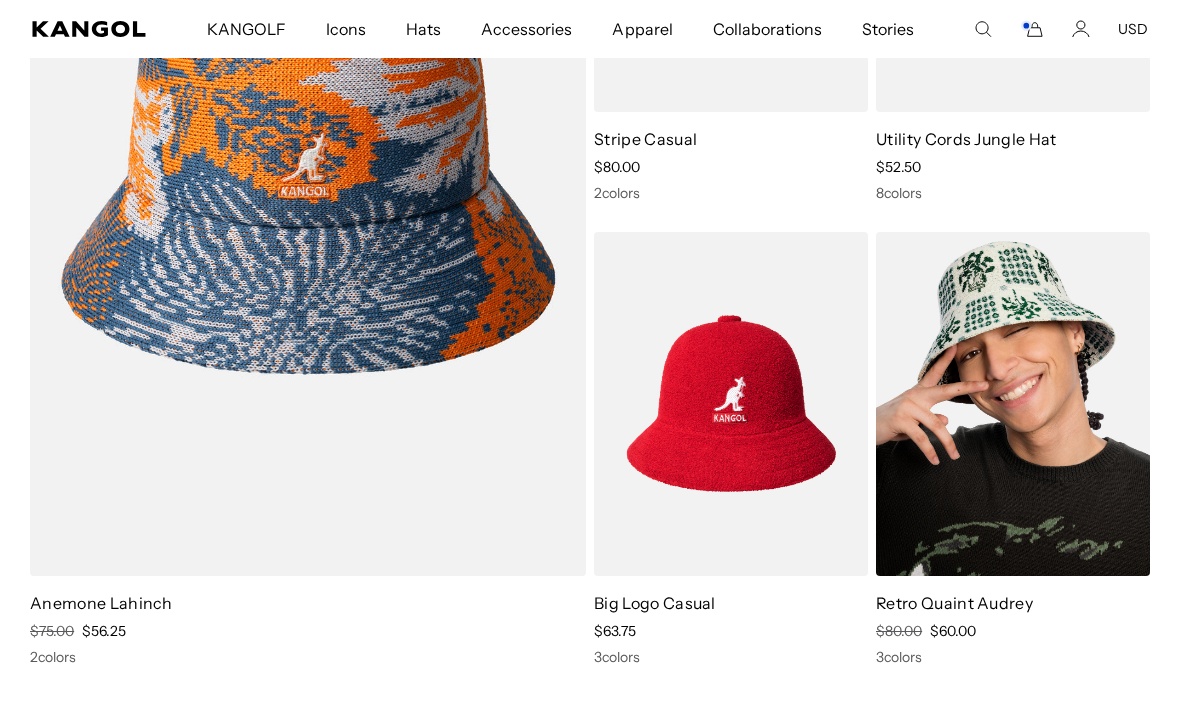 click at bounding box center (1013, 404) 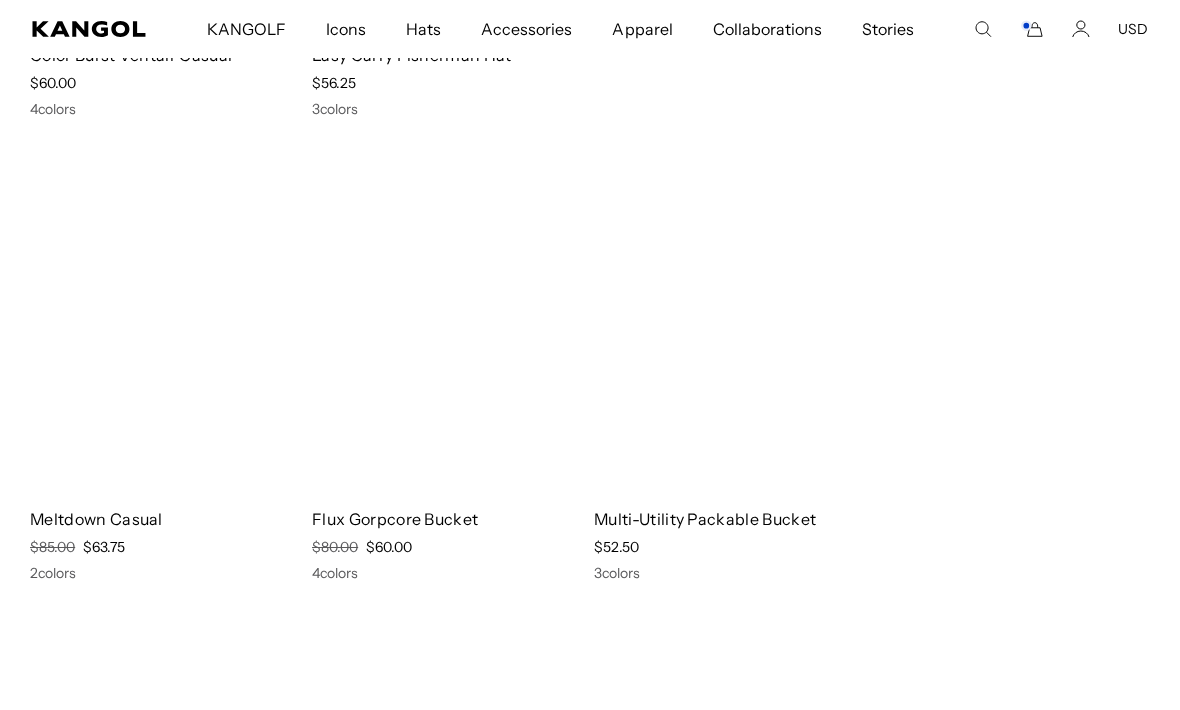 scroll, scrollTop: 6302, scrollLeft: 0, axis: vertical 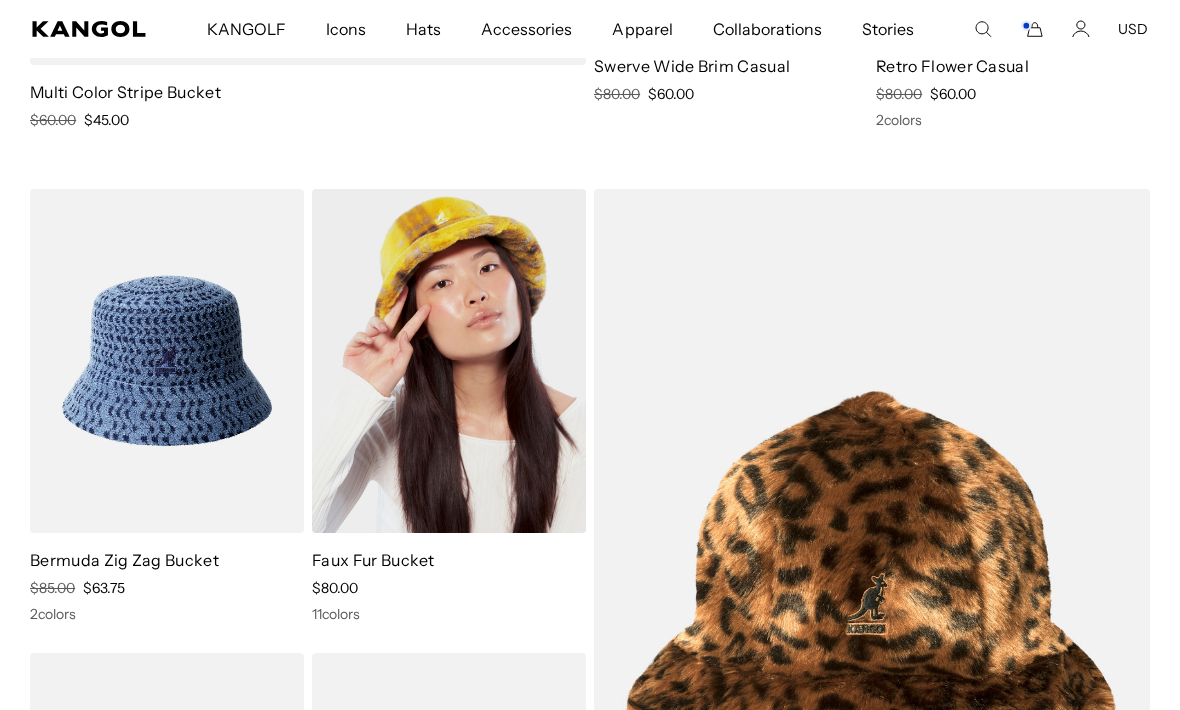 click at bounding box center [449, 361] 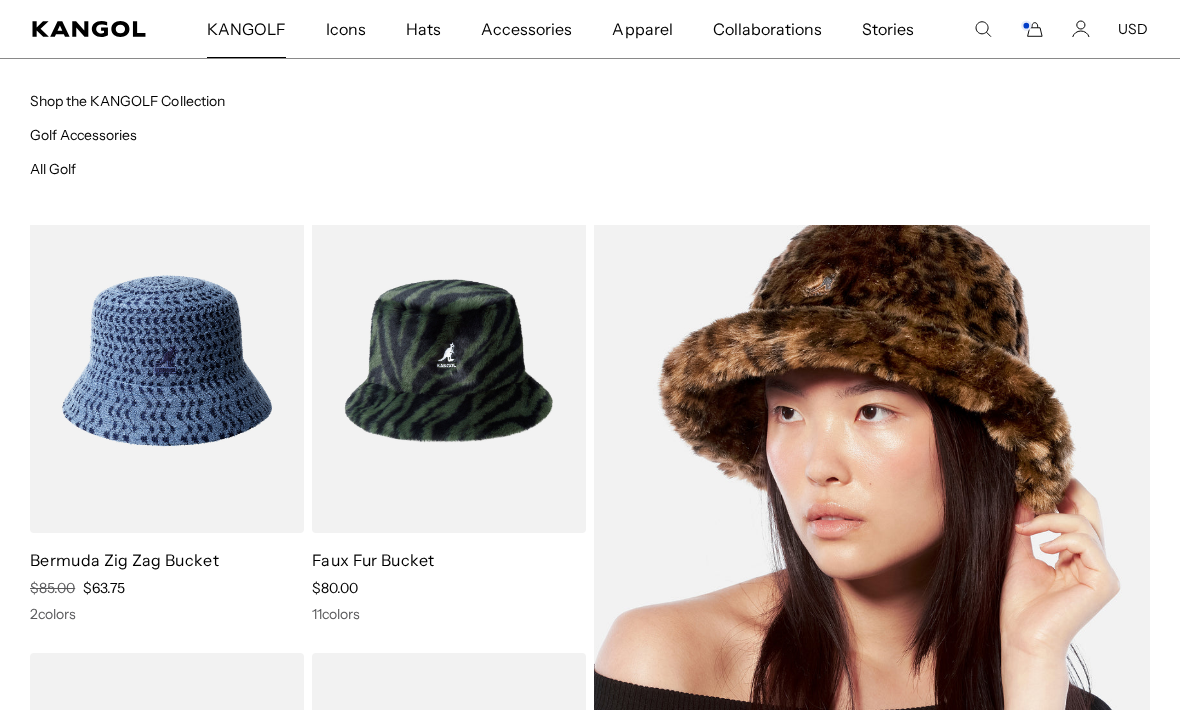 scroll, scrollTop: 0, scrollLeft: 412, axis: horizontal 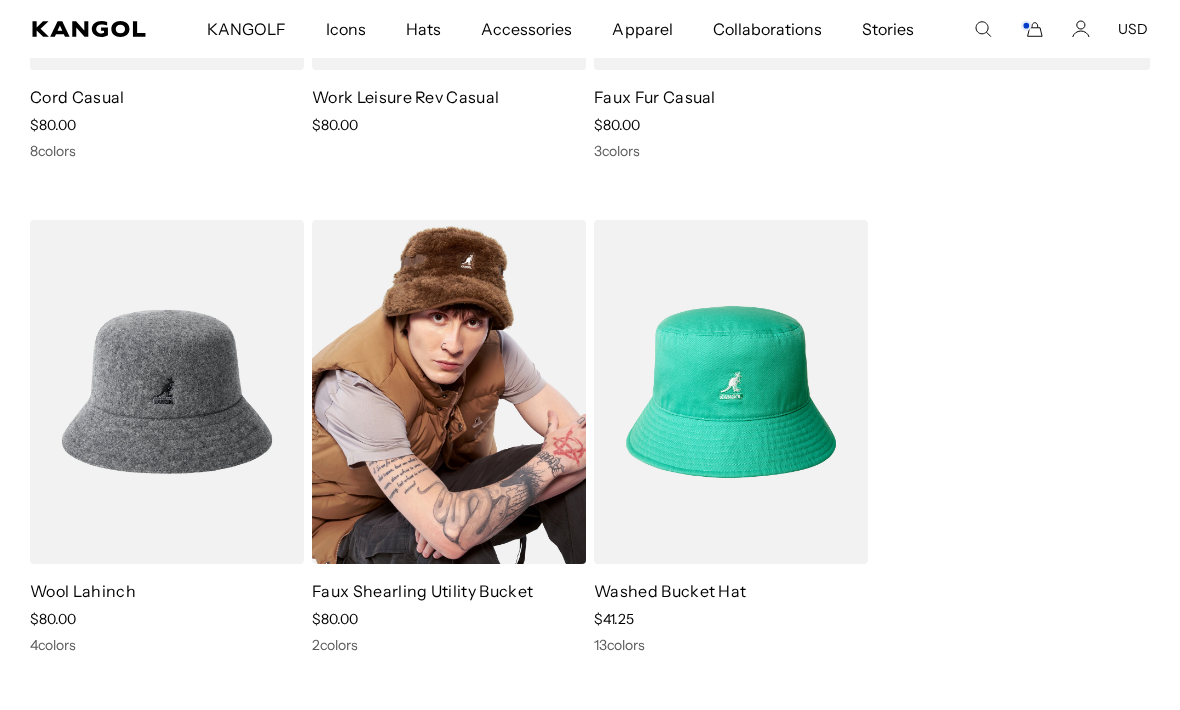 click at bounding box center (449, 392) 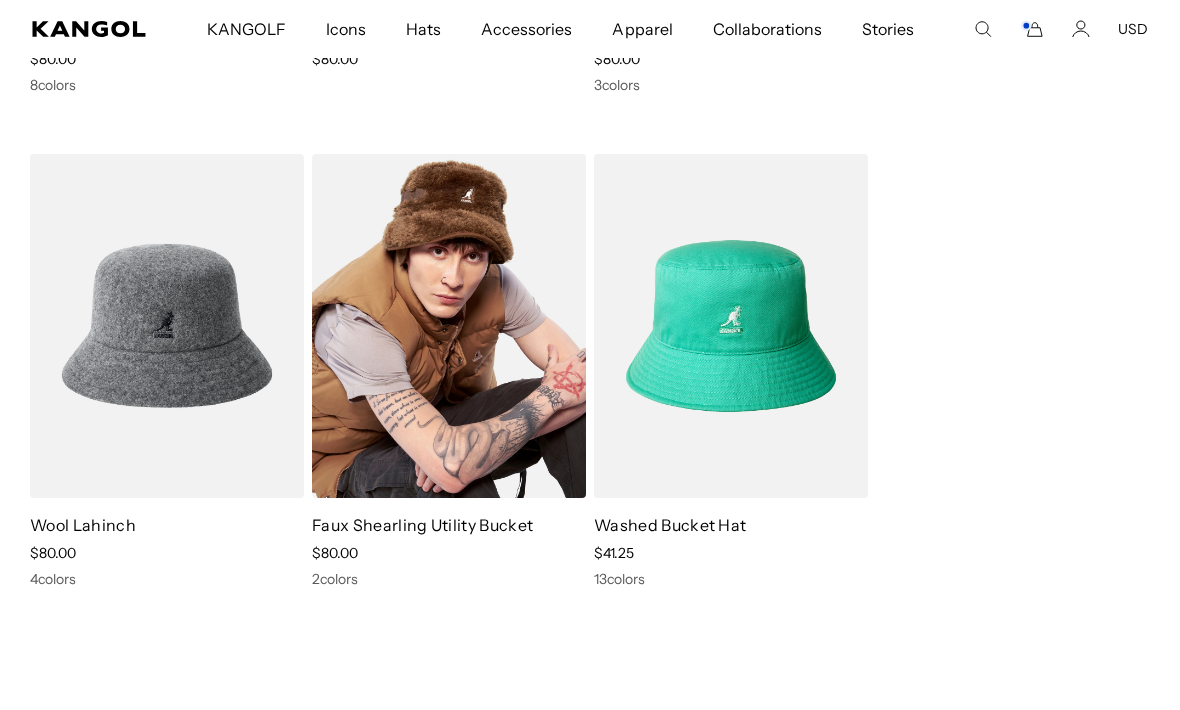 scroll, scrollTop: 94, scrollLeft: 0, axis: vertical 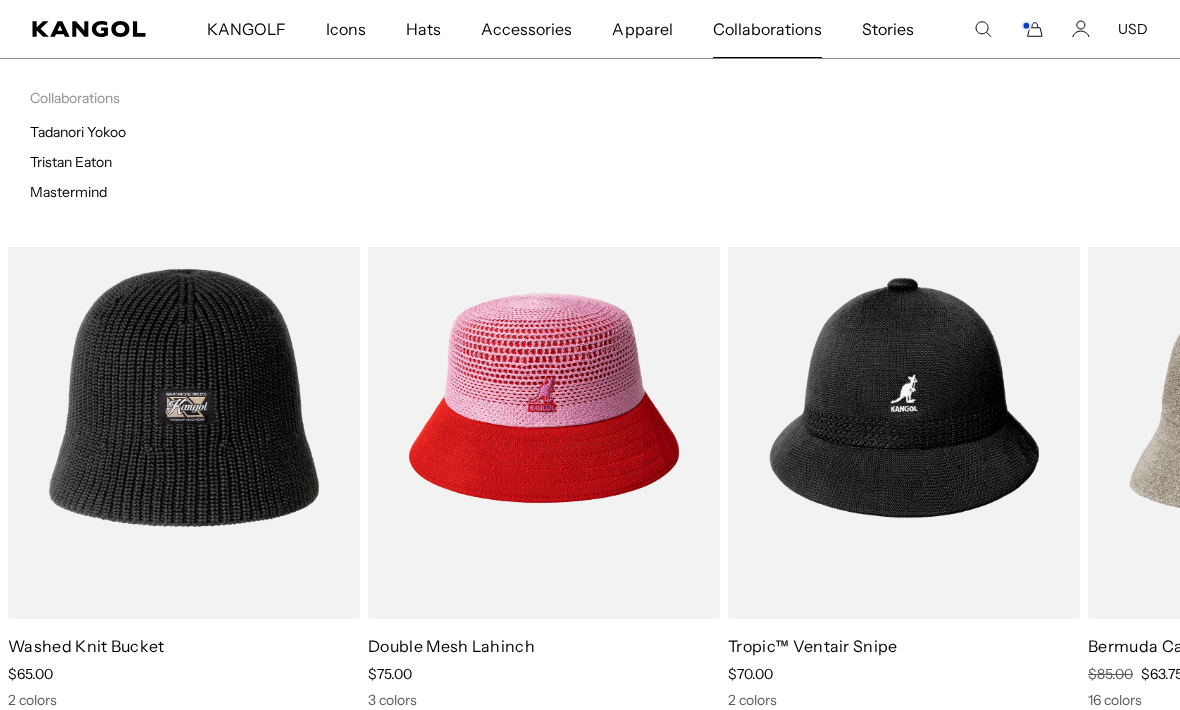 click on "Collaborations" at bounding box center [767, 29] 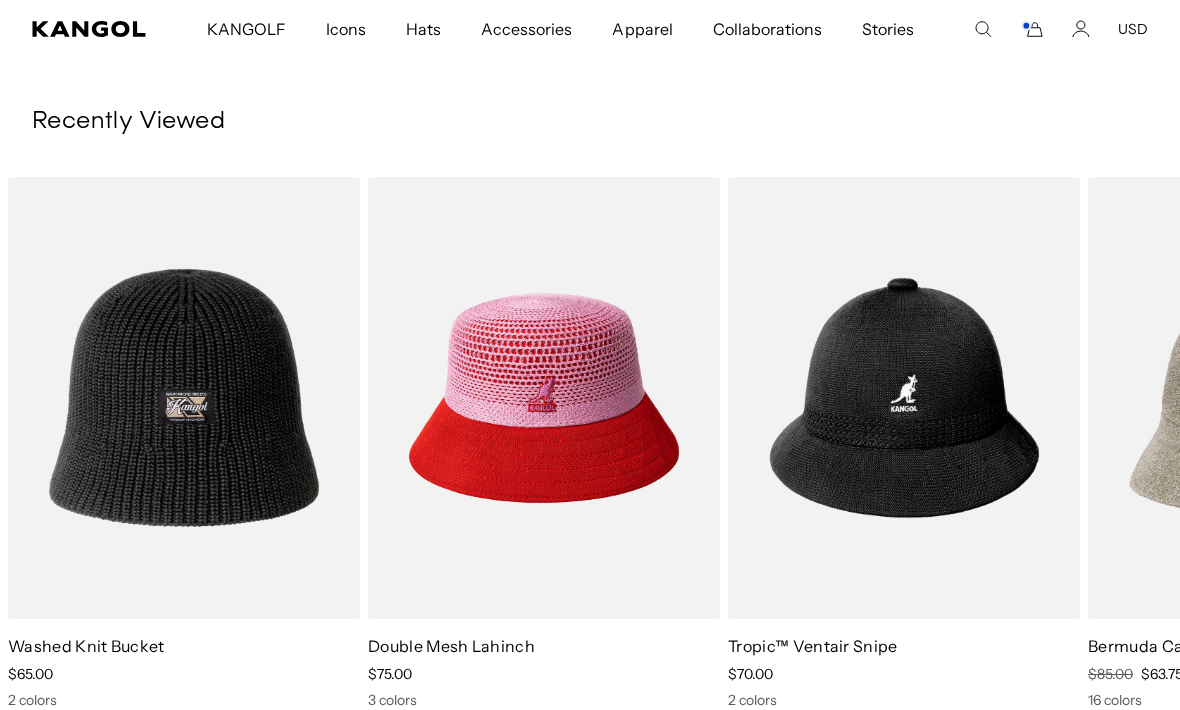 scroll, scrollTop: 0, scrollLeft: 0, axis: both 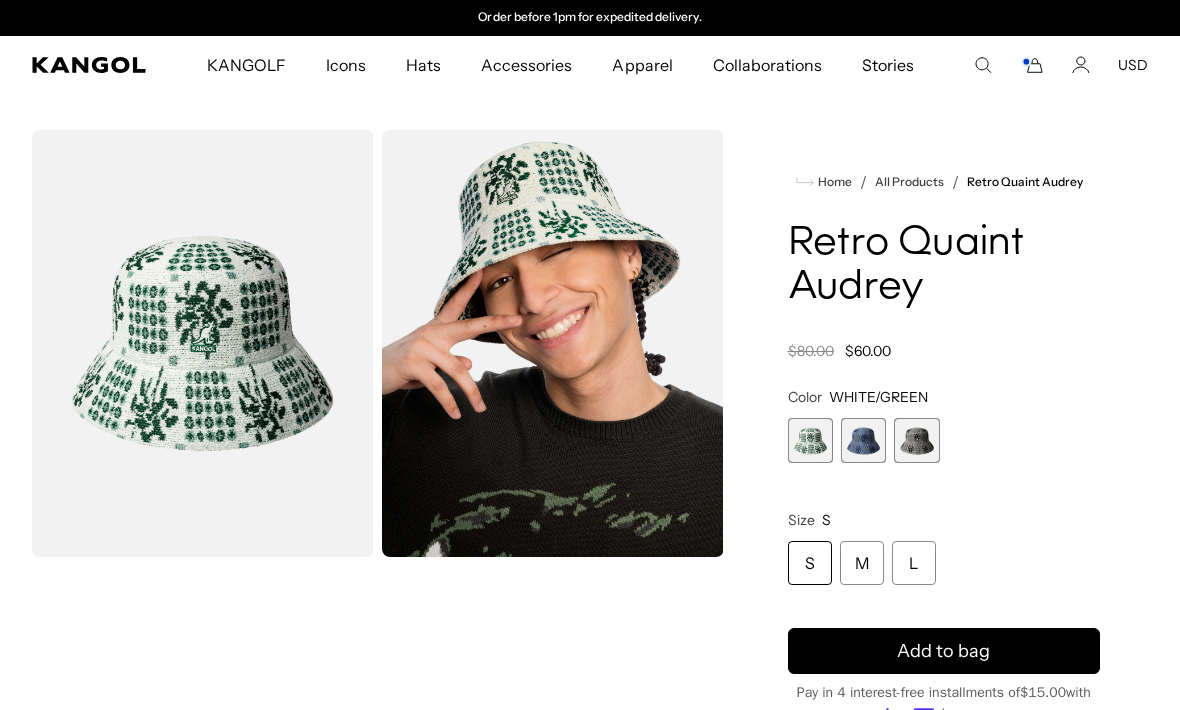 click at bounding box center (810, 440) 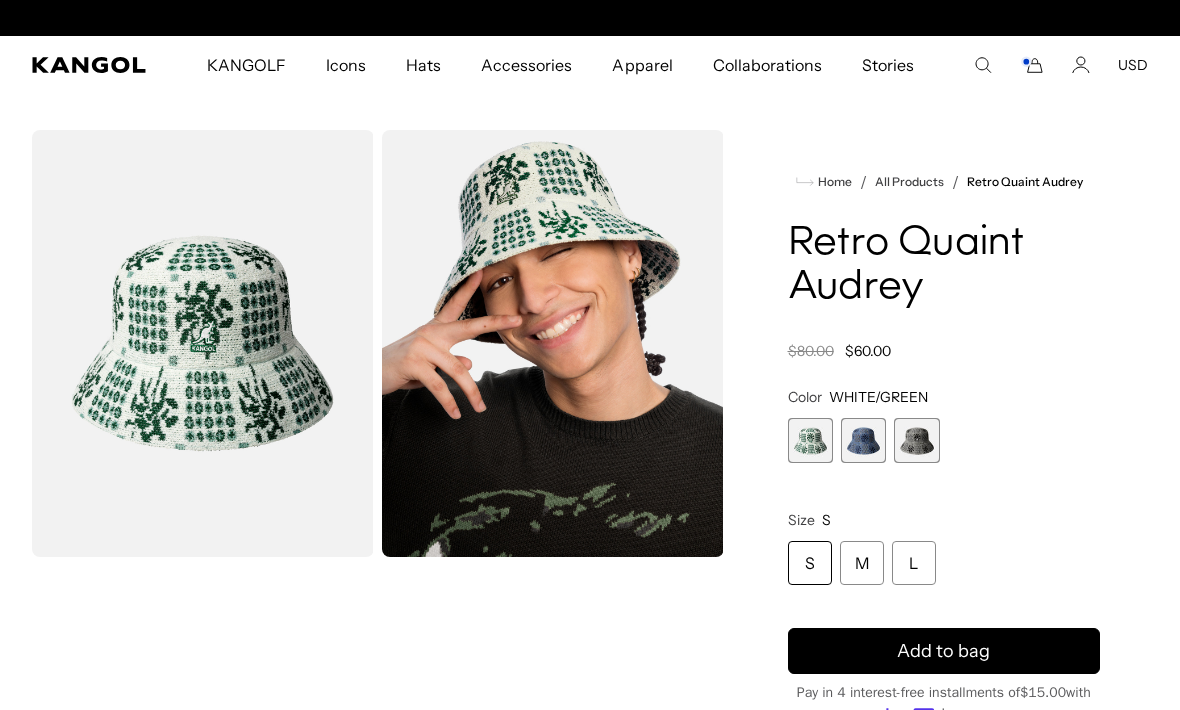 scroll, scrollTop: 0, scrollLeft: 0, axis: both 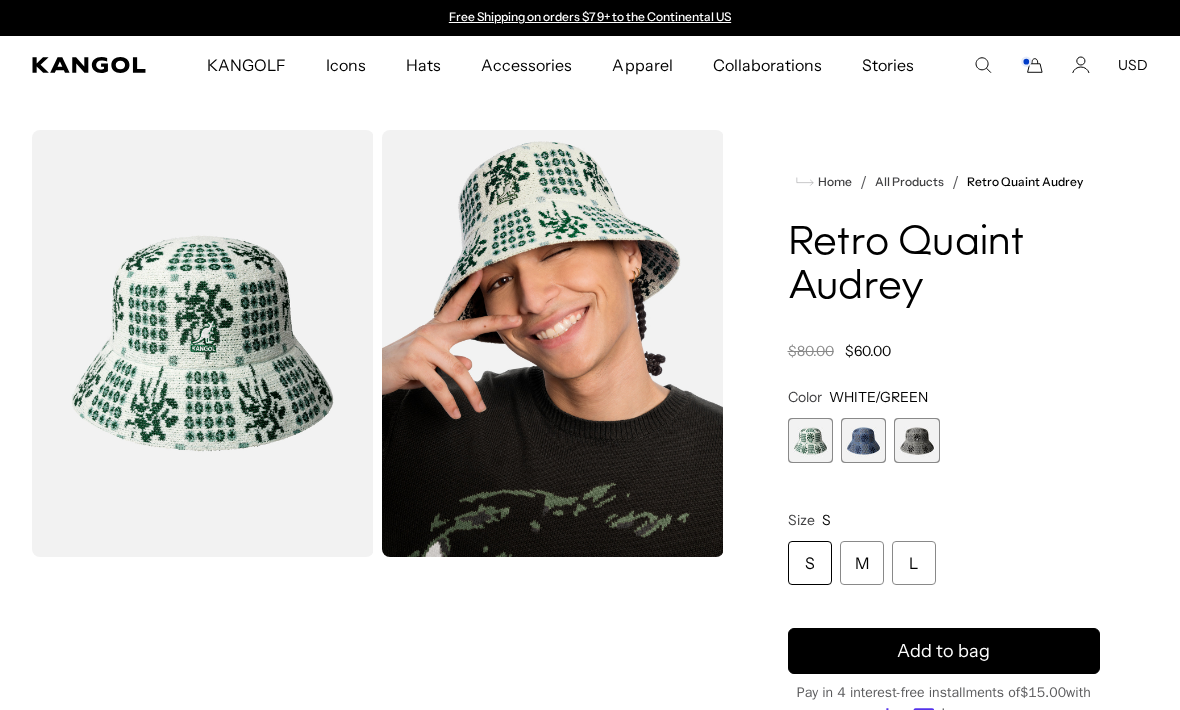 click at bounding box center [863, 440] 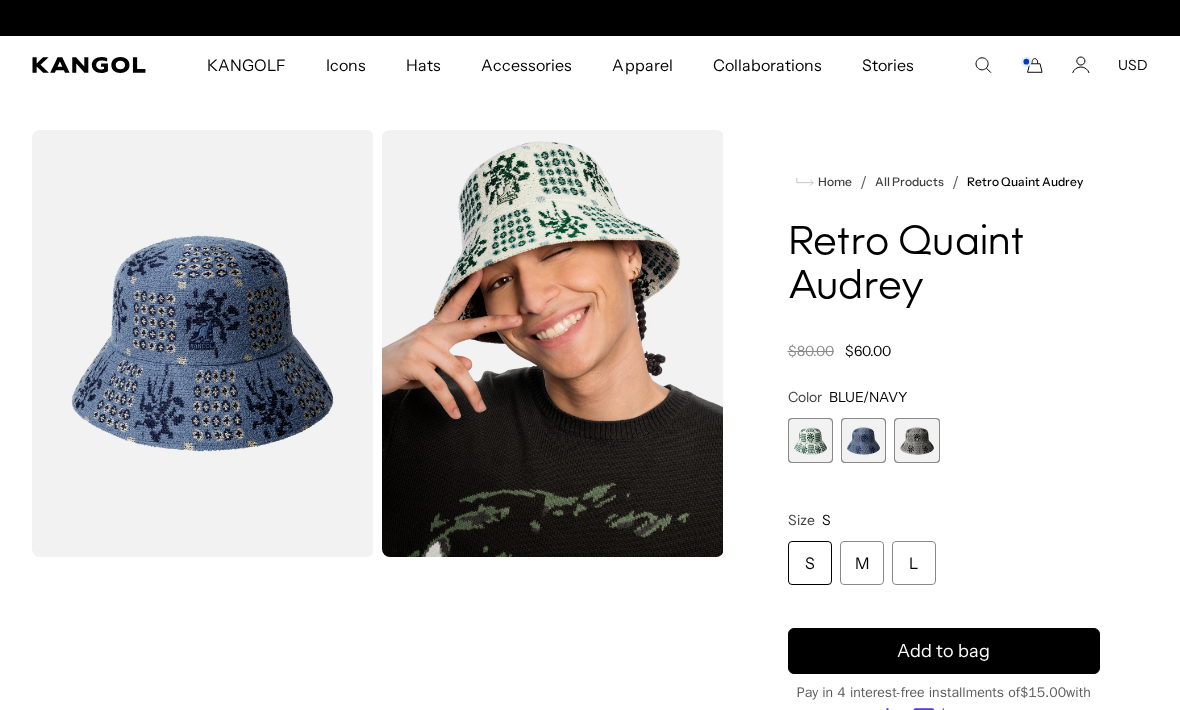 scroll, scrollTop: 0, scrollLeft: 412, axis: horizontal 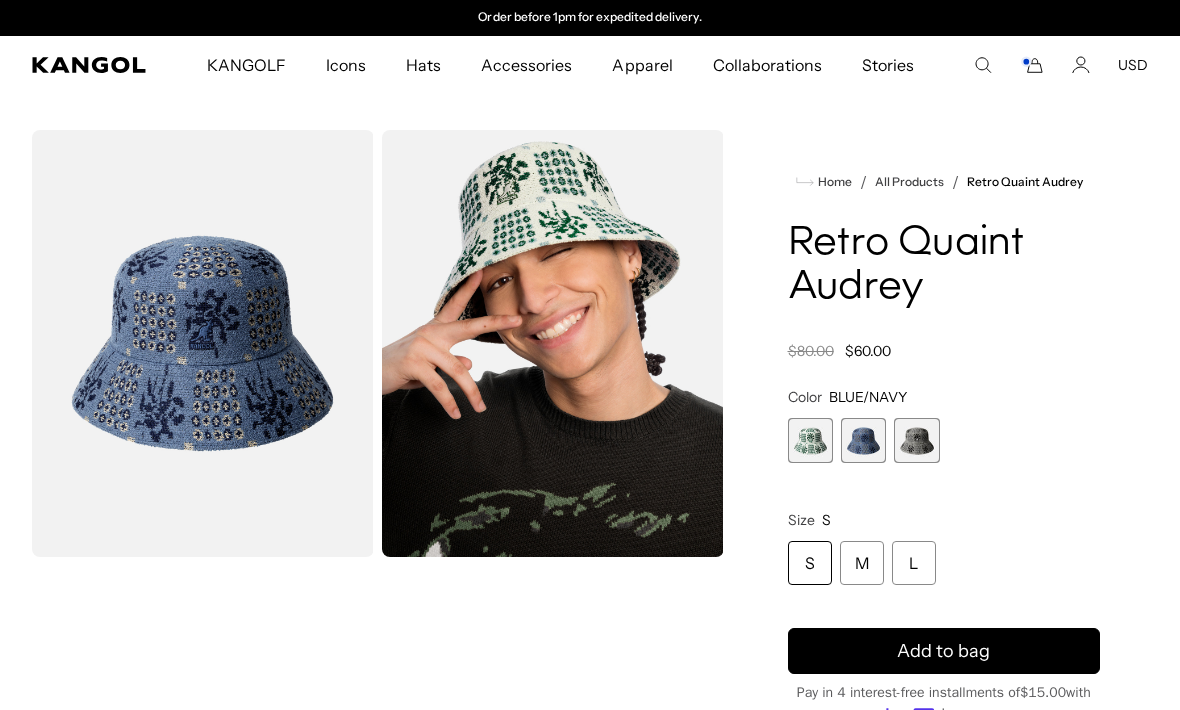 click at bounding box center [916, 440] 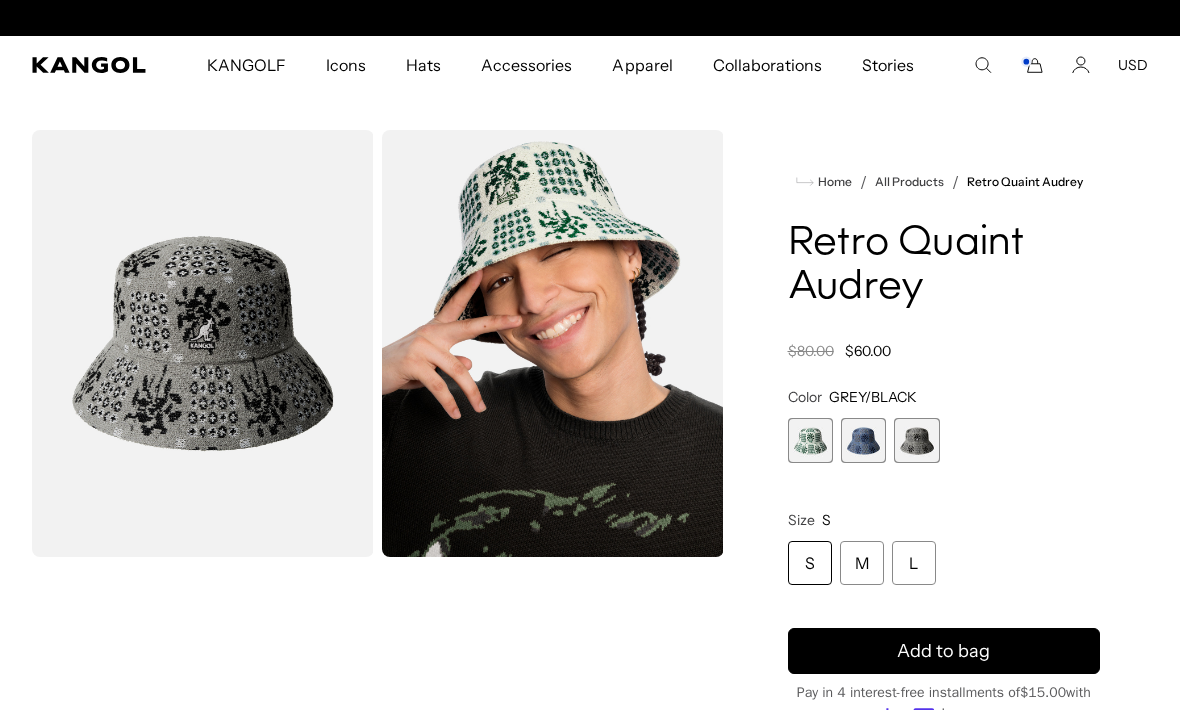 scroll, scrollTop: 0, scrollLeft: 412, axis: horizontal 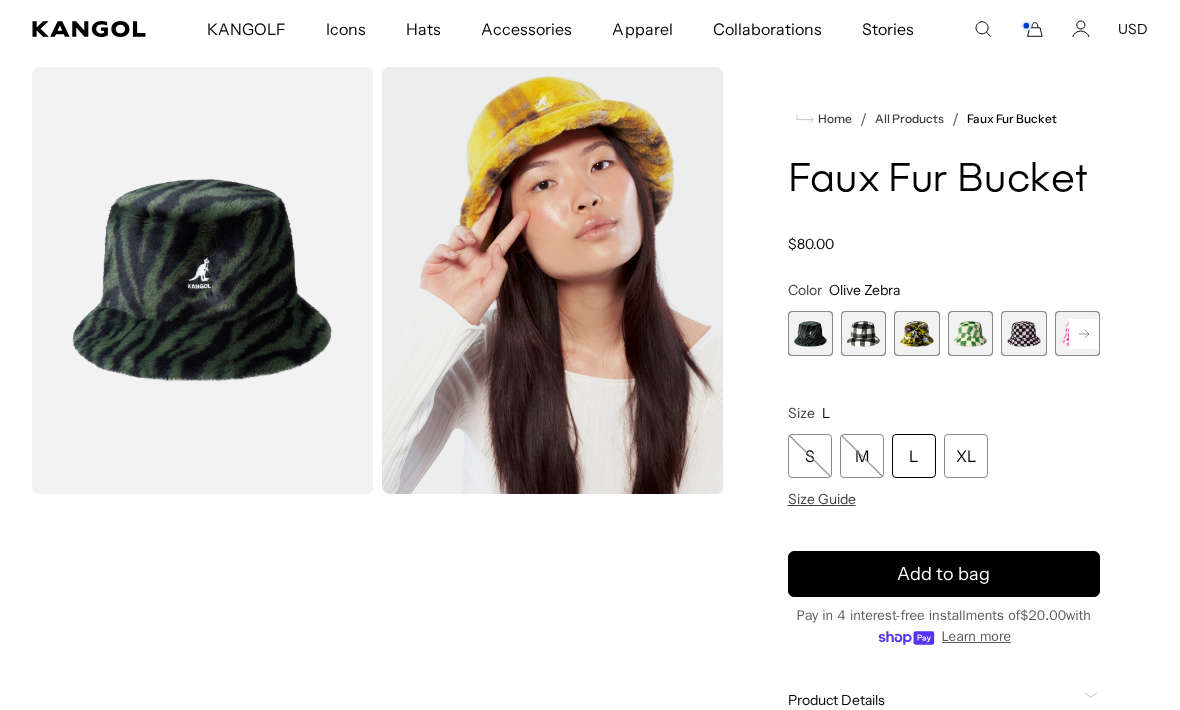 click at bounding box center (863, 333) 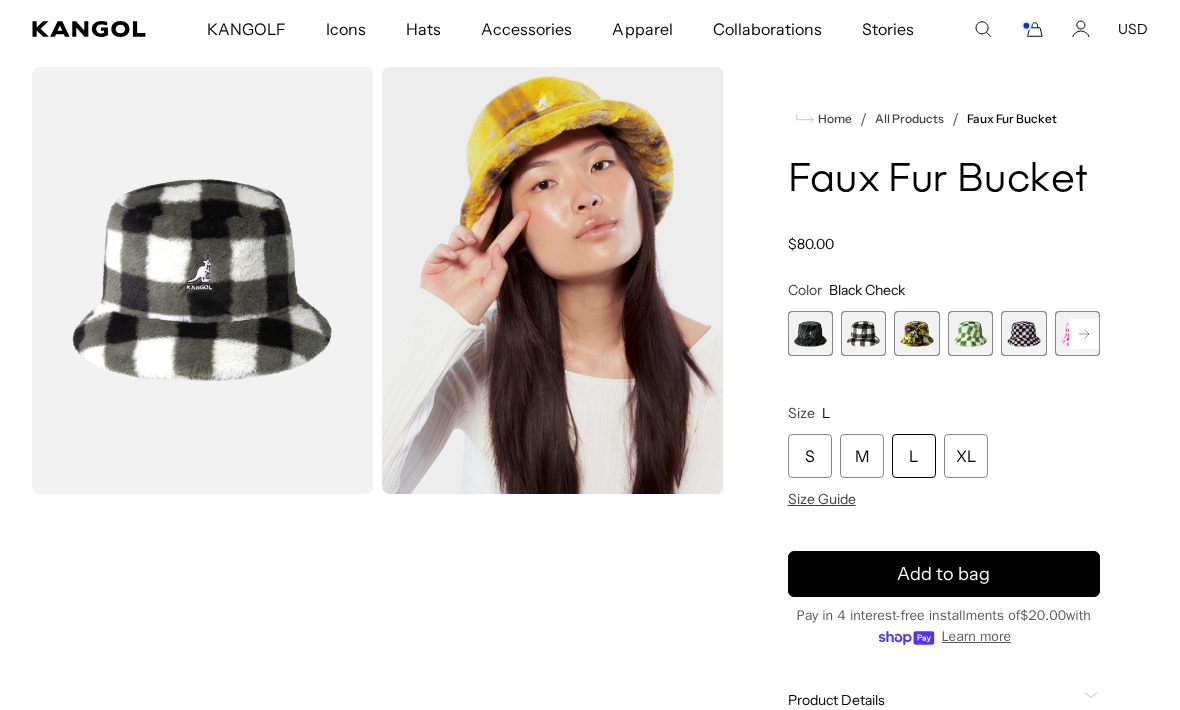 scroll, scrollTop: 0, scrollLeft: 0, axis: both 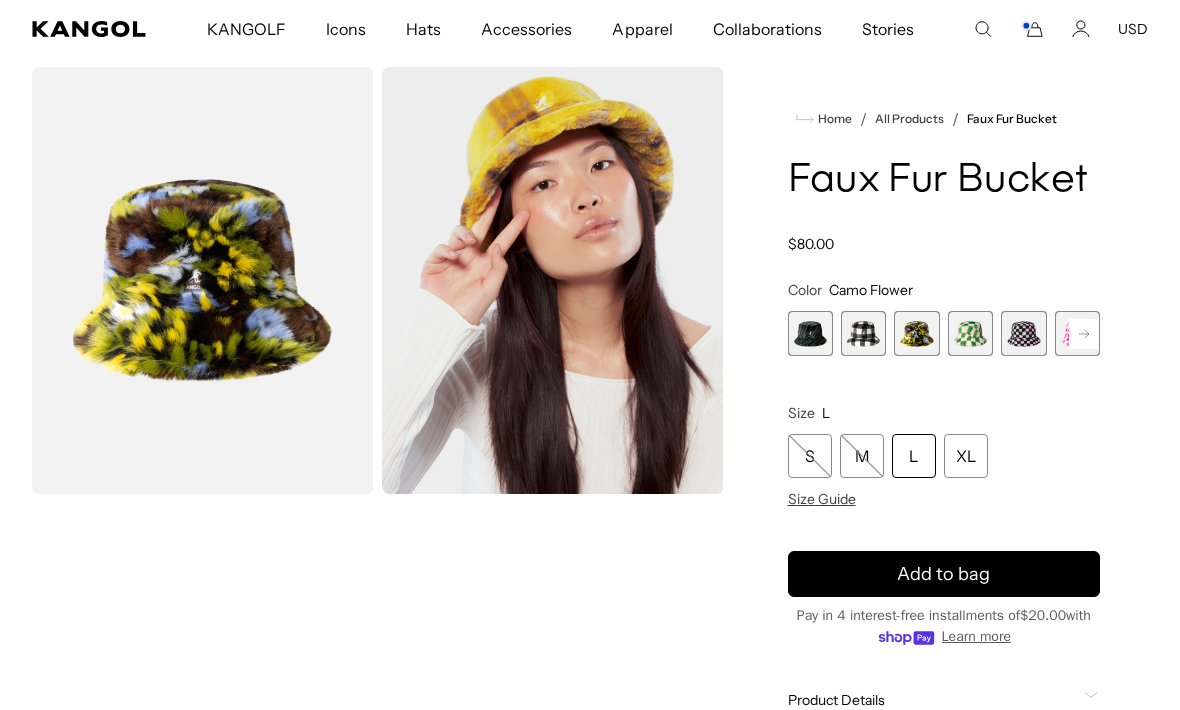 click at bounding box center (970, 333) 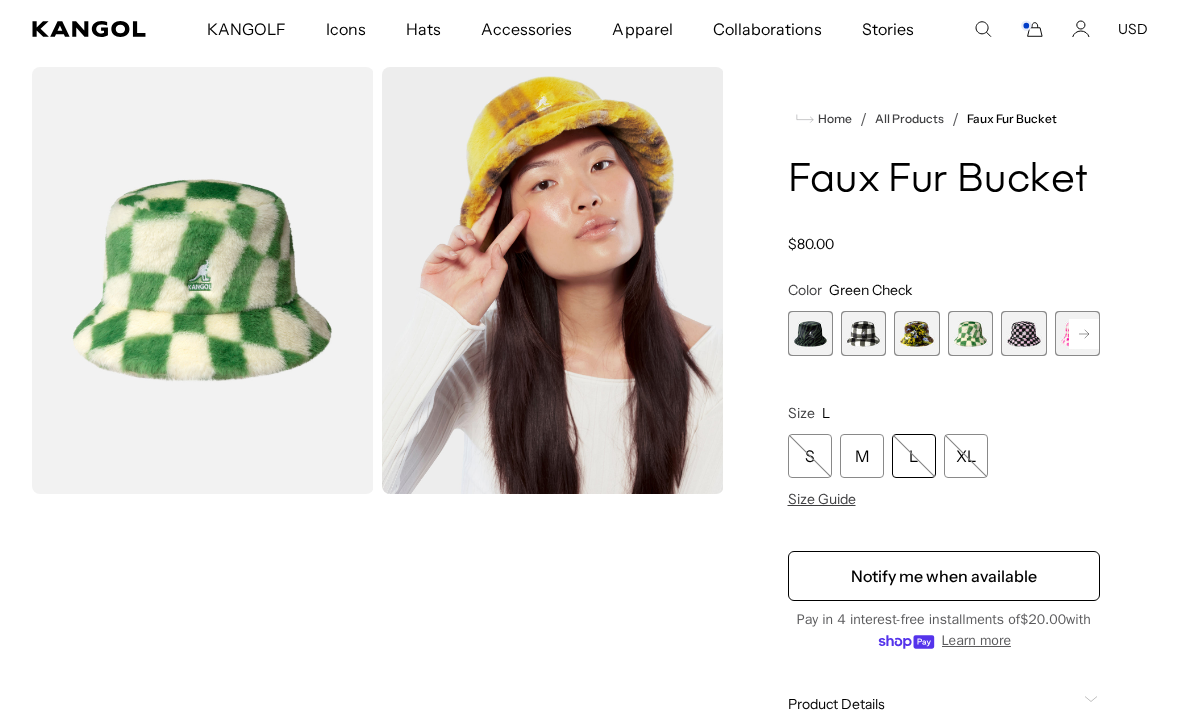 click at bounding box center [1023, 333] 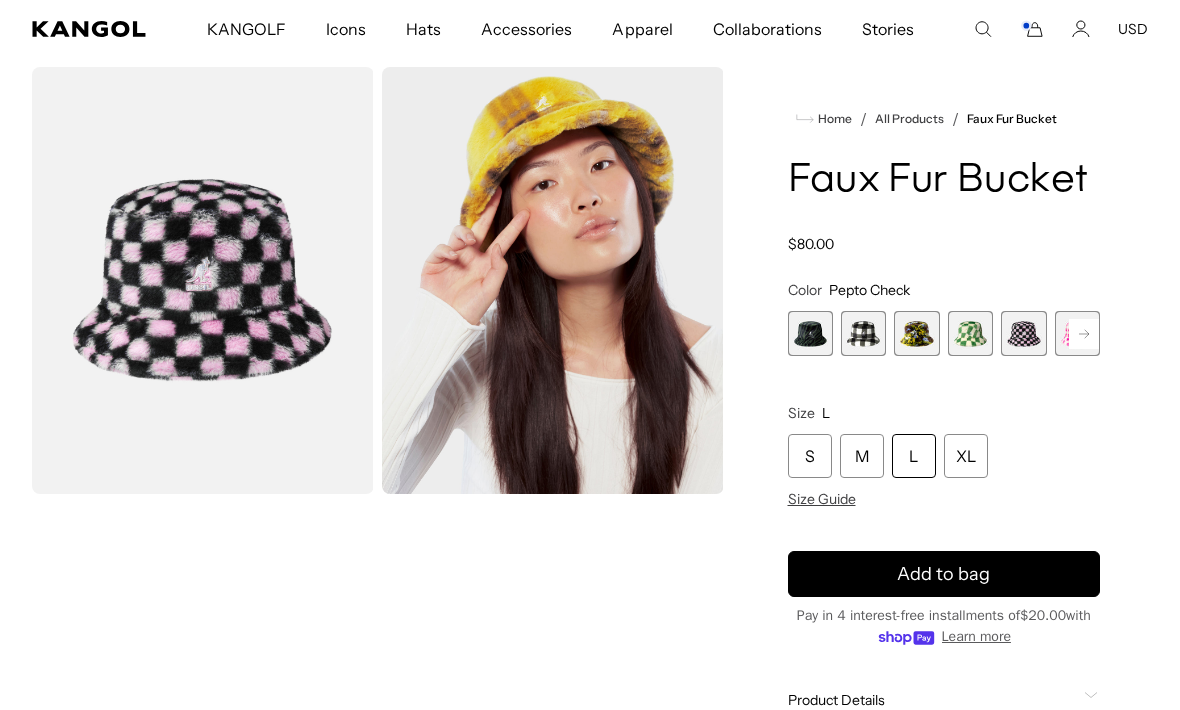 scroll, scrollTop: 0, scrollLeft: 0, axis: both 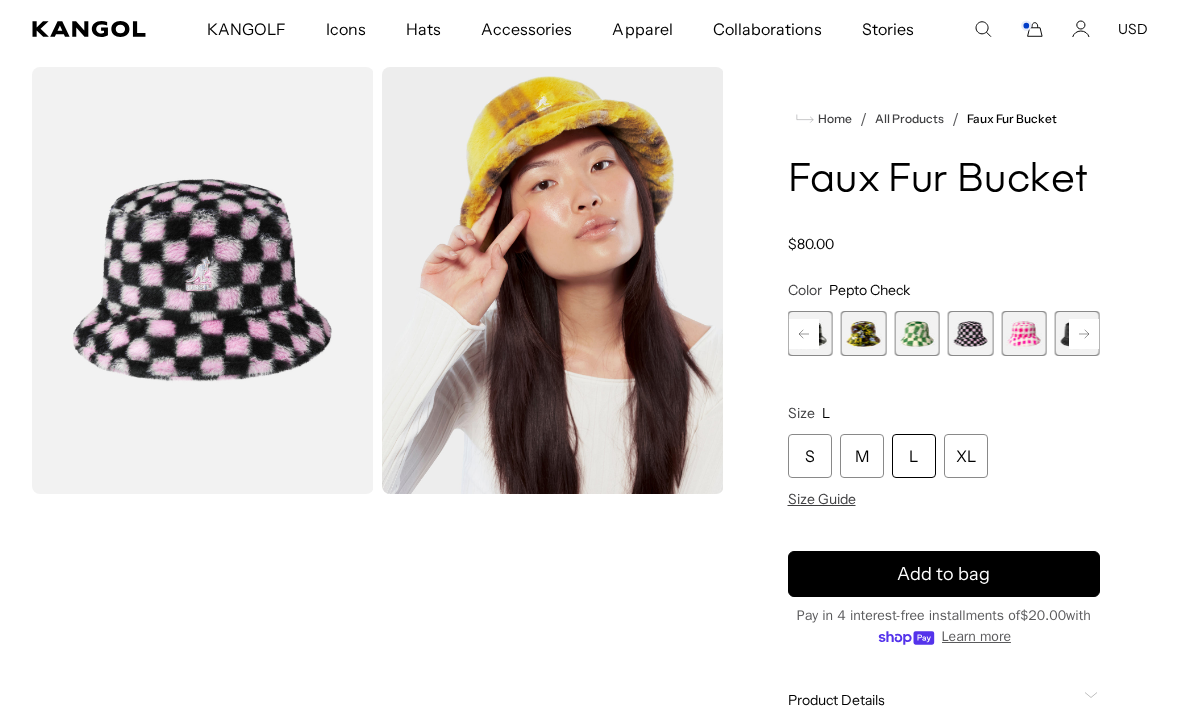 click 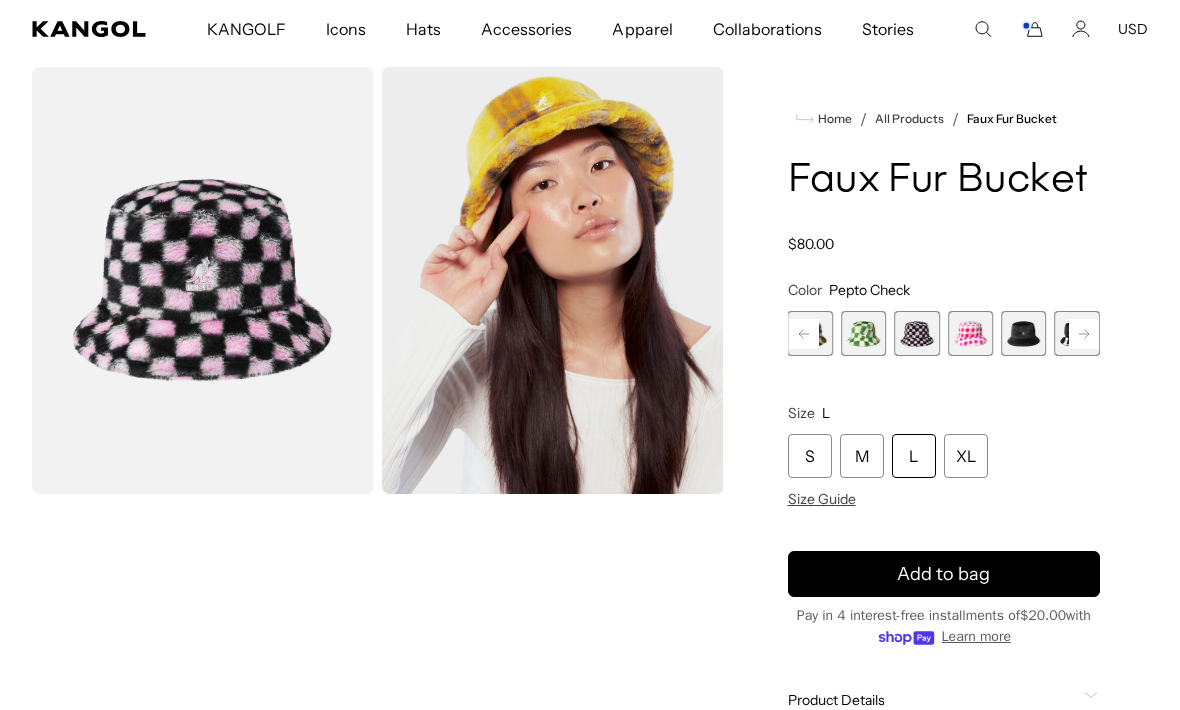 click at bounding box center (1023, 333) 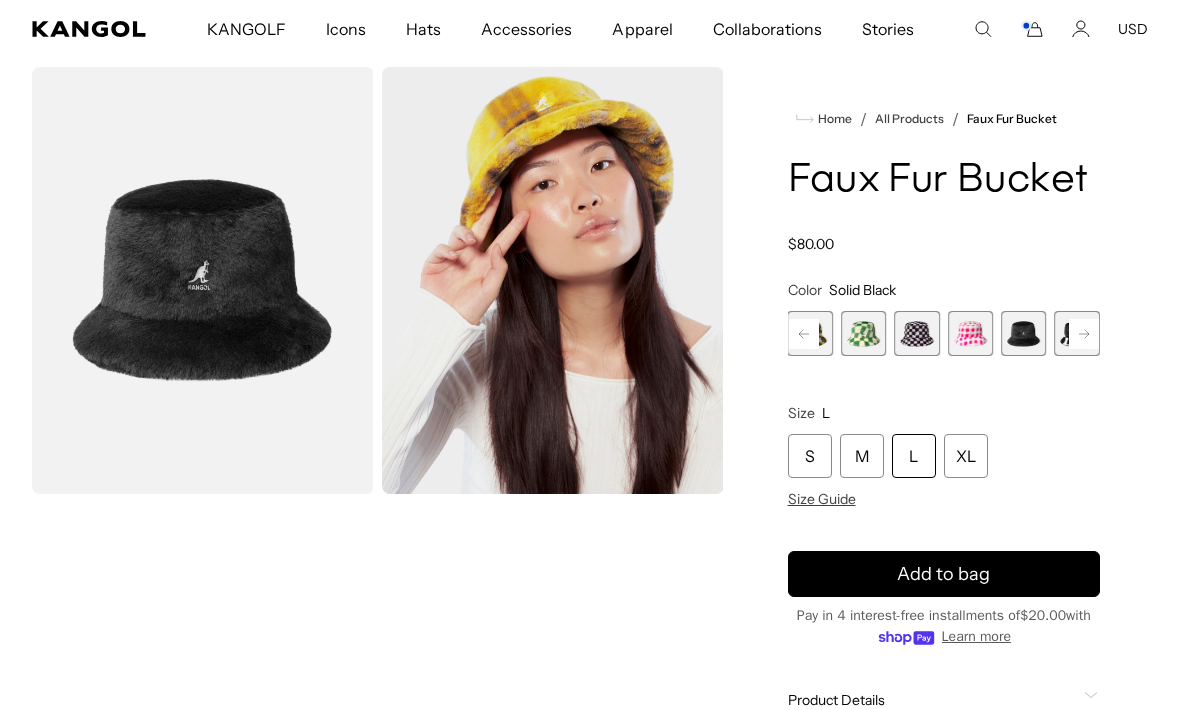 scroll, scrollTop: 0, scrollLeft: 0, axis: both 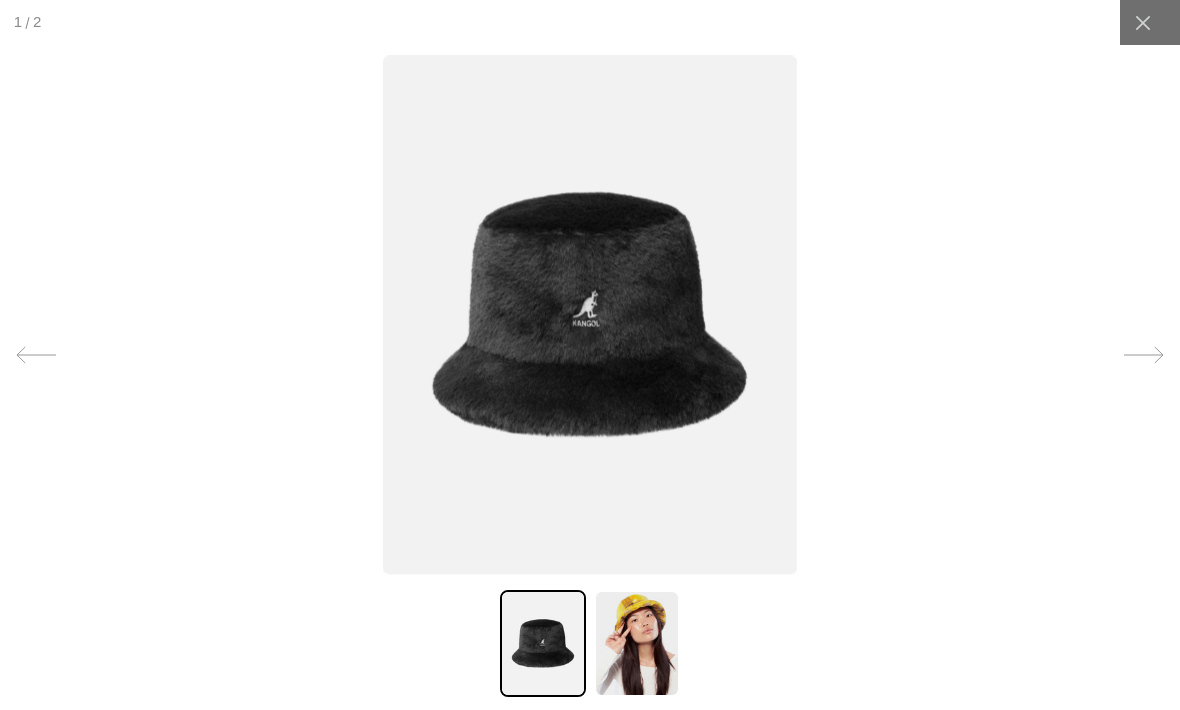 click 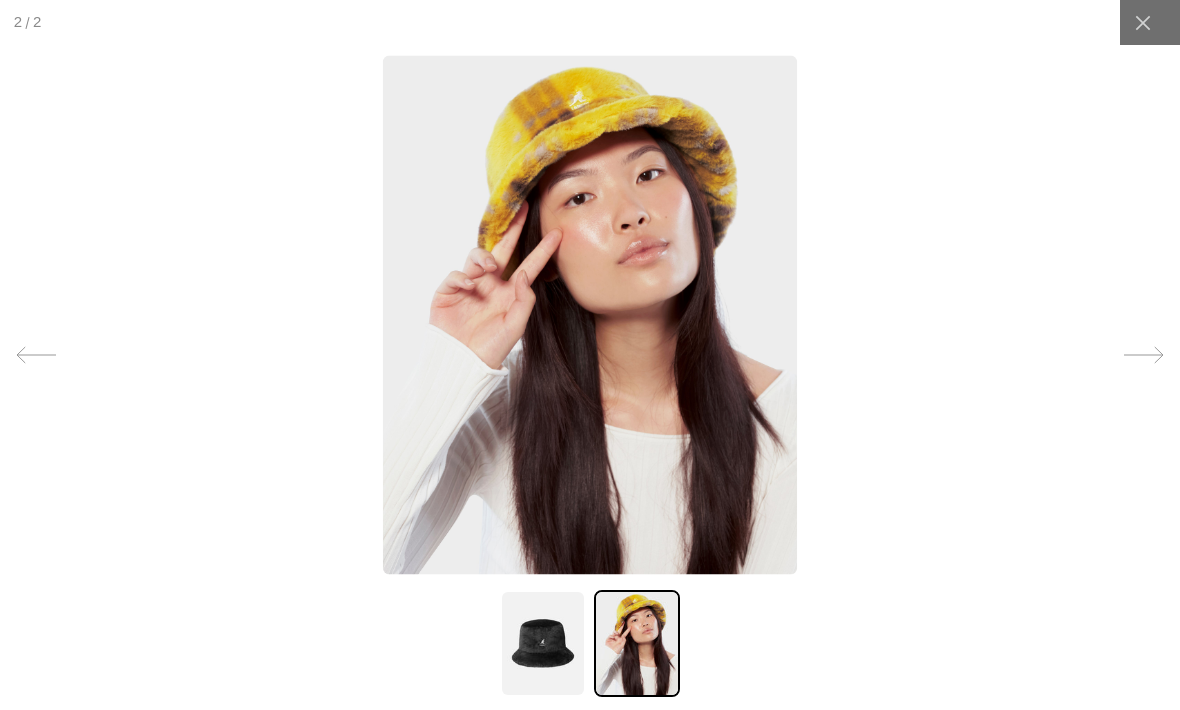 click 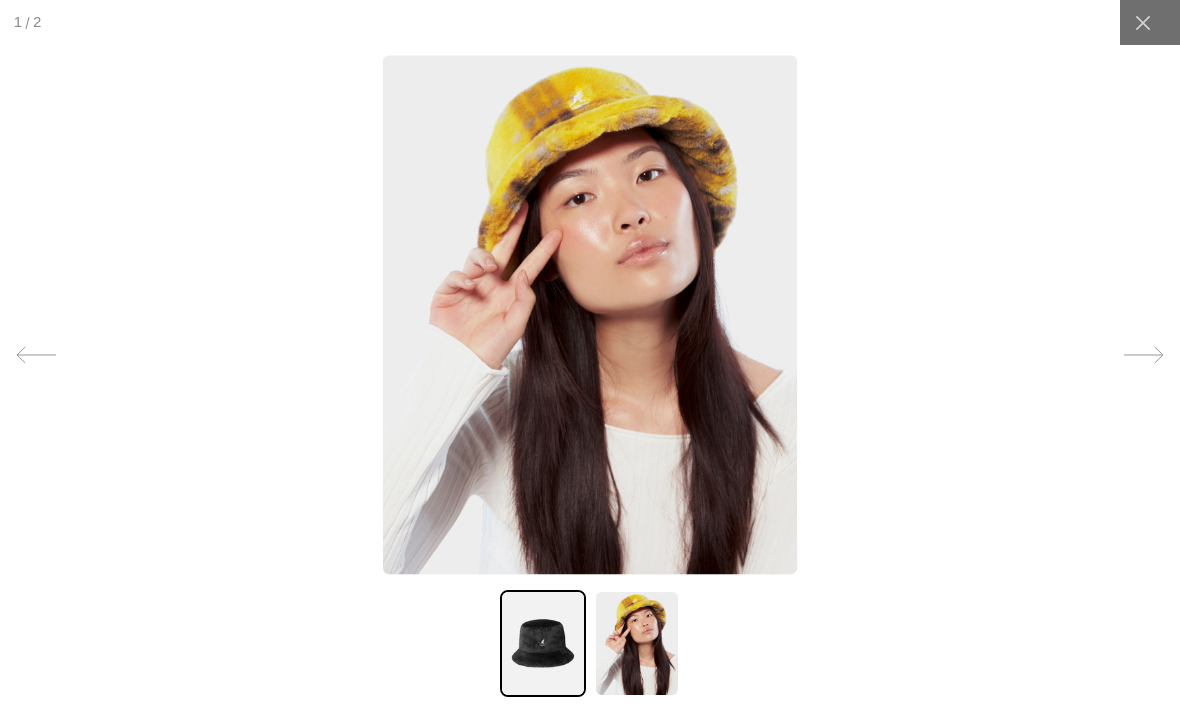 scroll, scrollTop: 0, scrollLeft: 0, axis: both 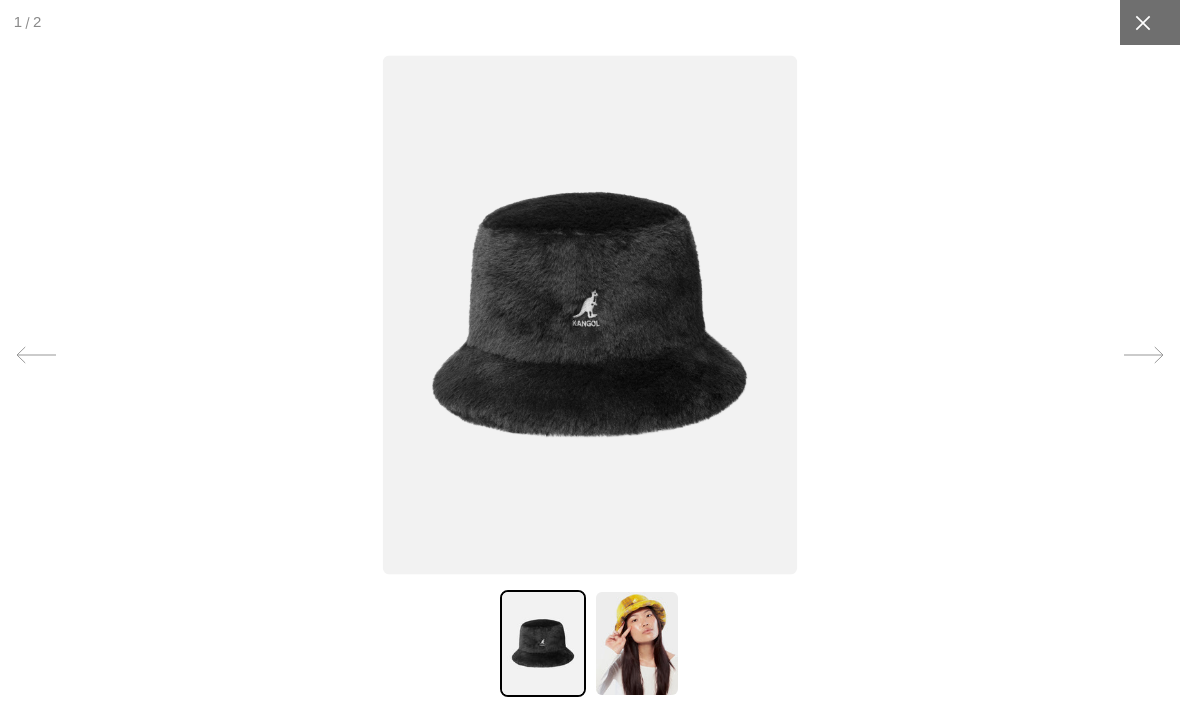 click 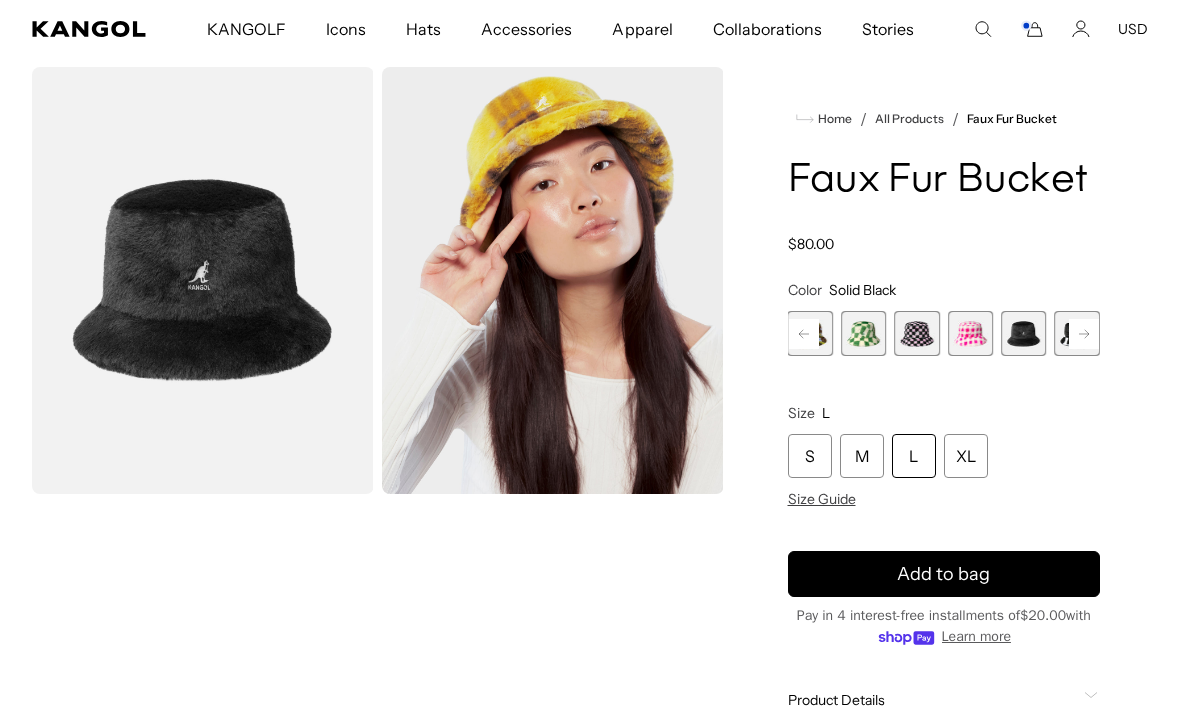 scroll, scrollTop: 0, scrollLeft: 412, axis: horizontal 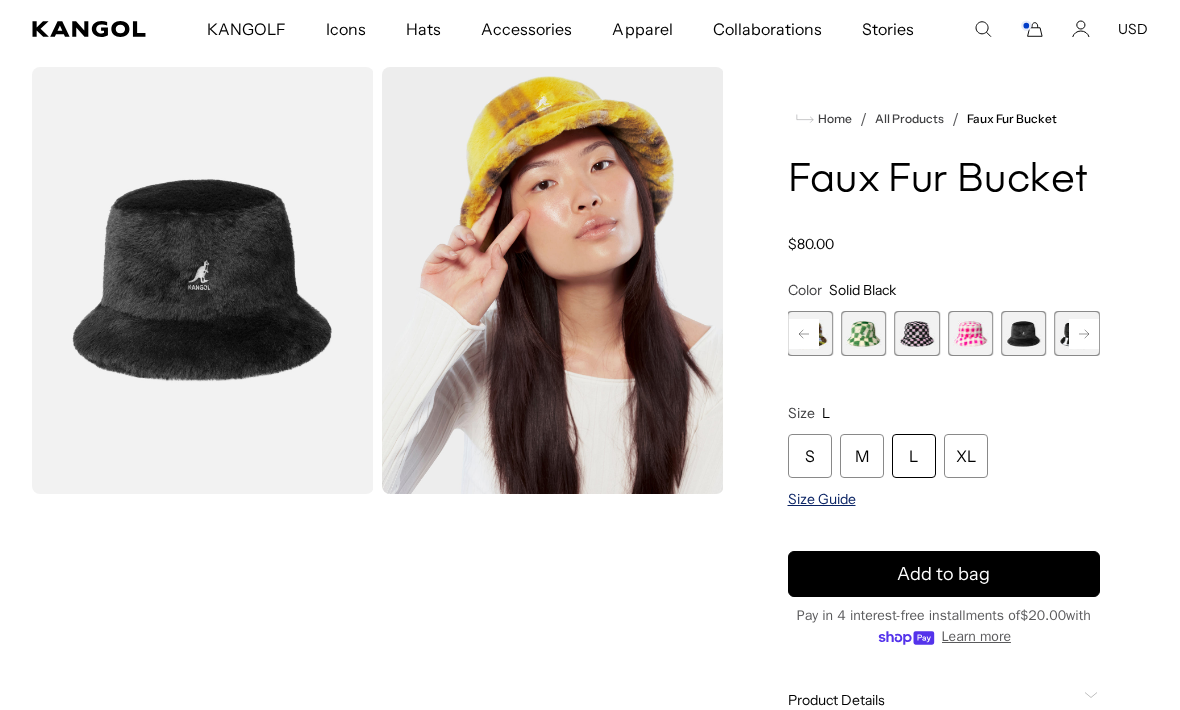 click on "Size Guide" at bounding box center [822, 499] 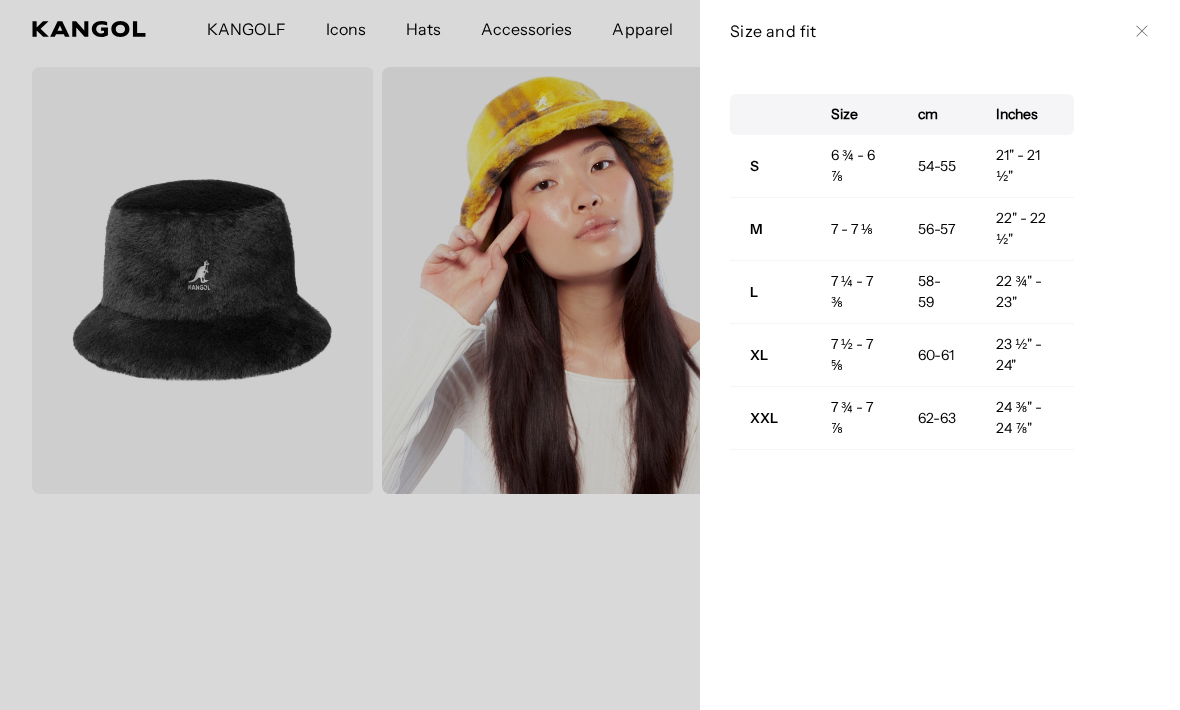 scroll, scrollTop: 0, scrollLeft: 0, axis: both 